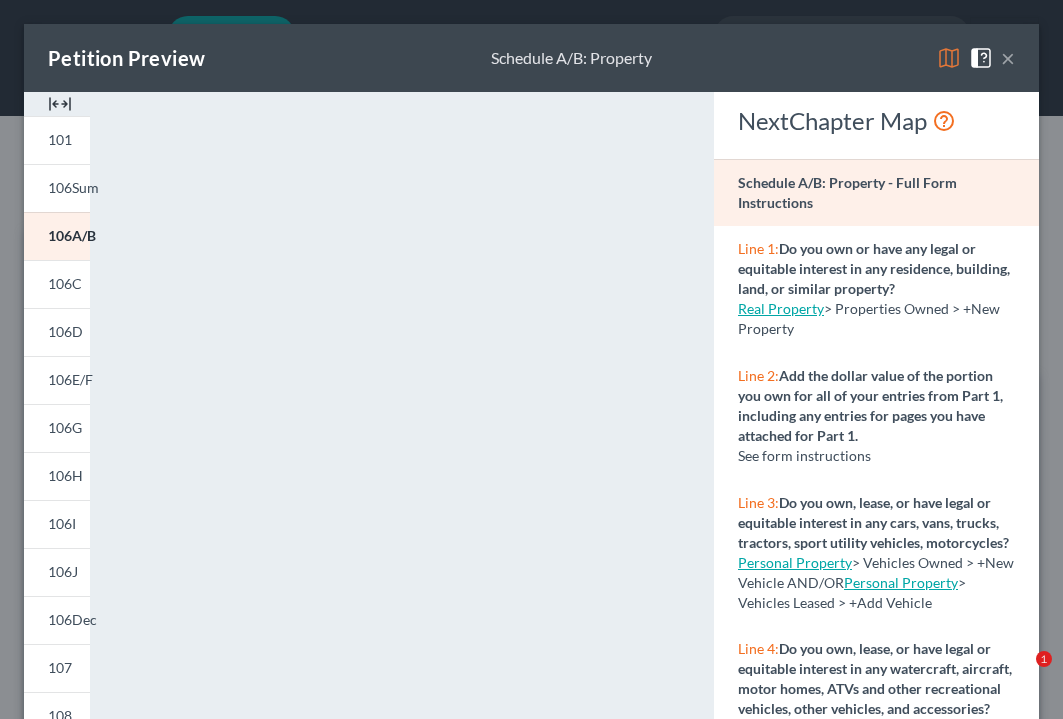 scroll, scrollTop: 45, scrollLeft: 0, axis: vertical 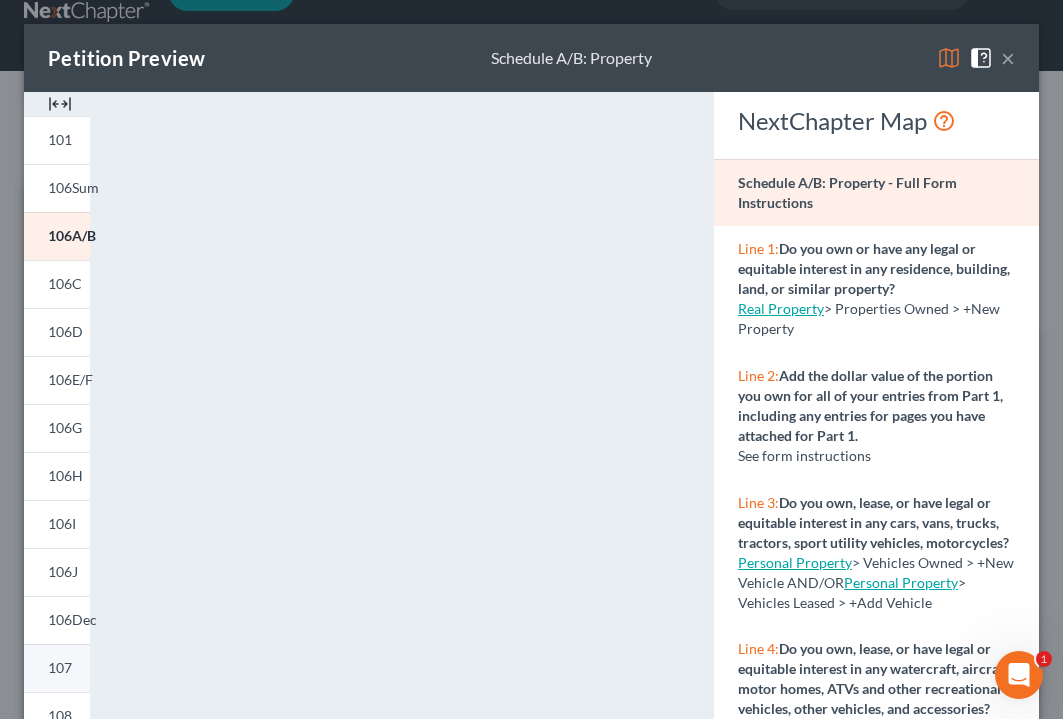 click on "107" at bounding box center [57, 668] 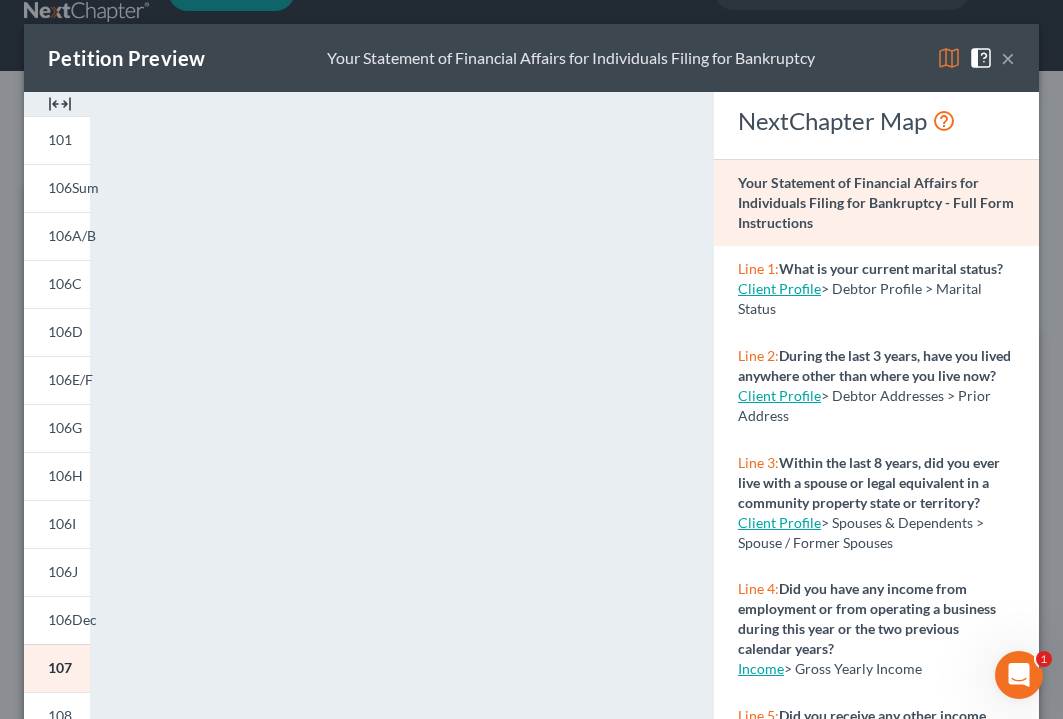 scroll, scrollTop: 147, scrollLeft: 0, axis: vertical 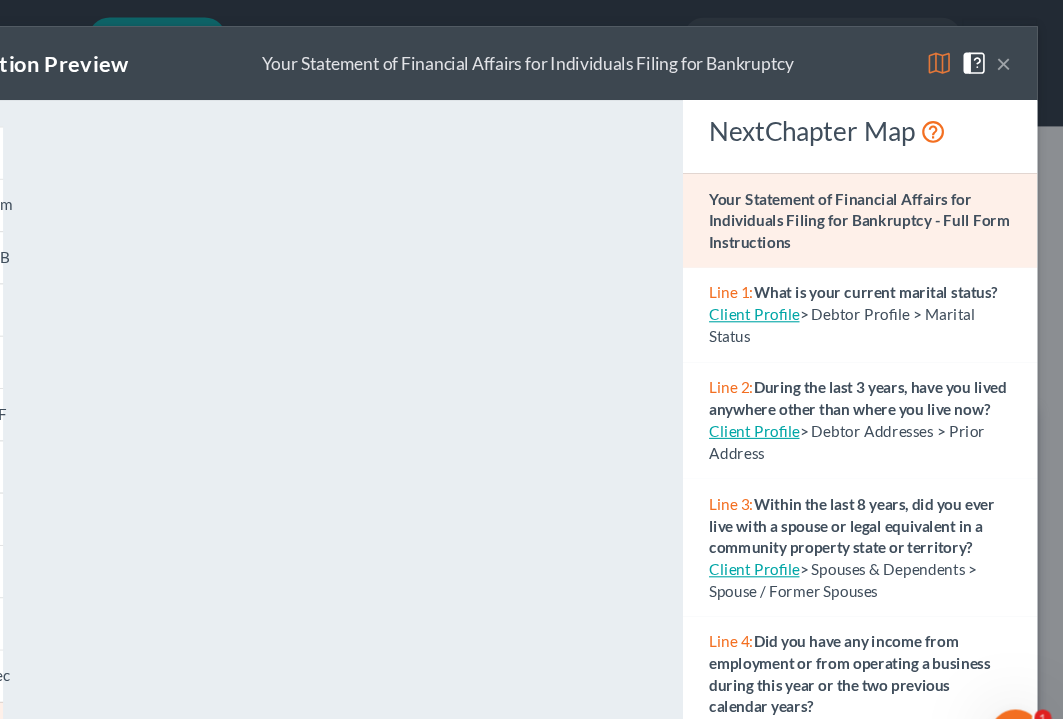click on "×" at bounding box center [1008, 58] 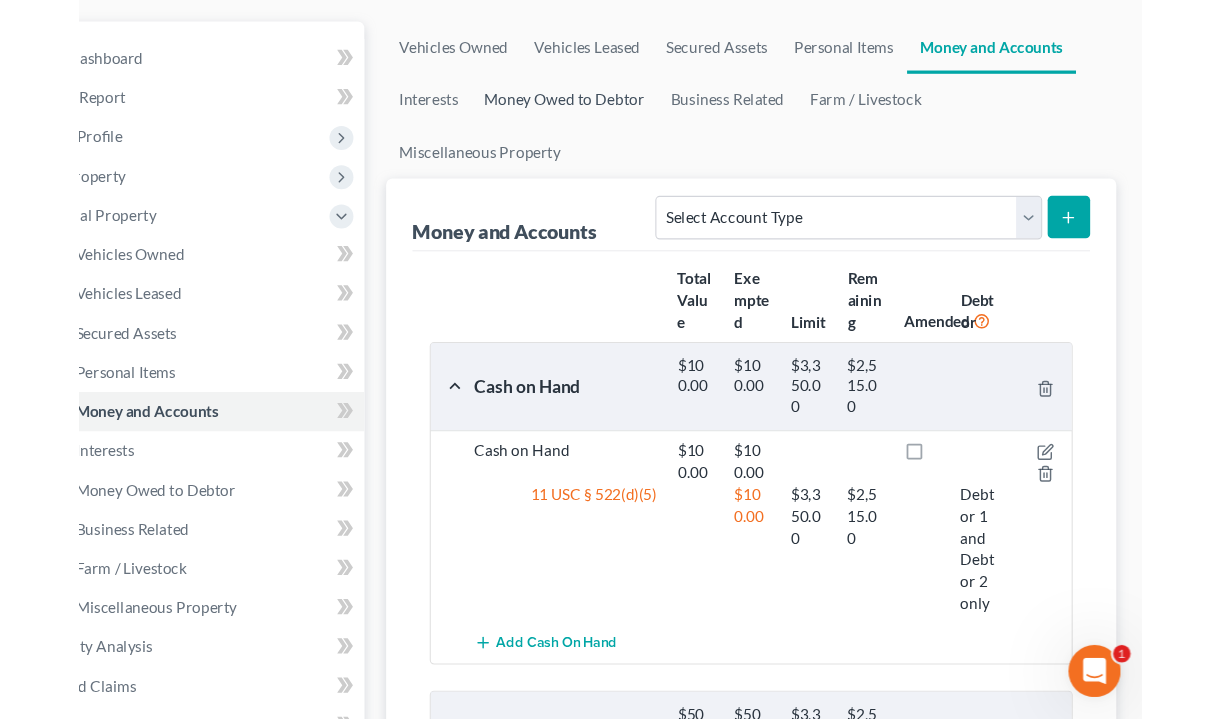 scroll, scrollTop: 165, scrollLeft: 0, axis: vertical 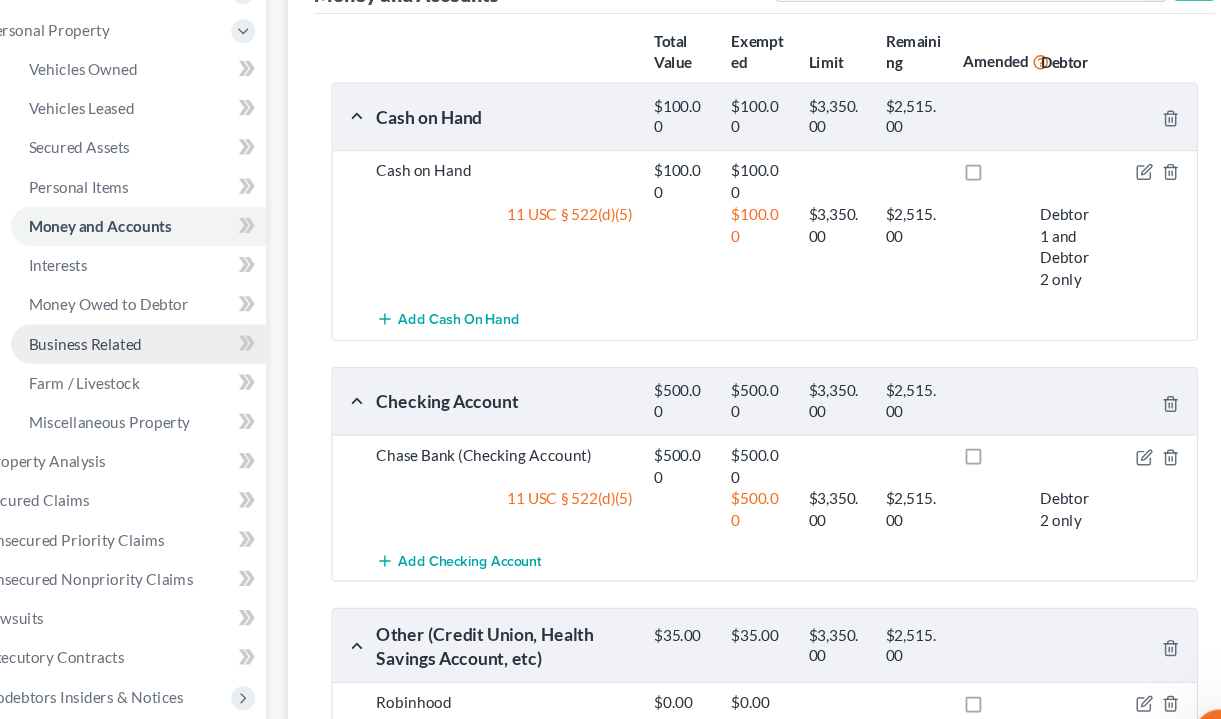 click on "Business Related" at bounding box center [185, 316] 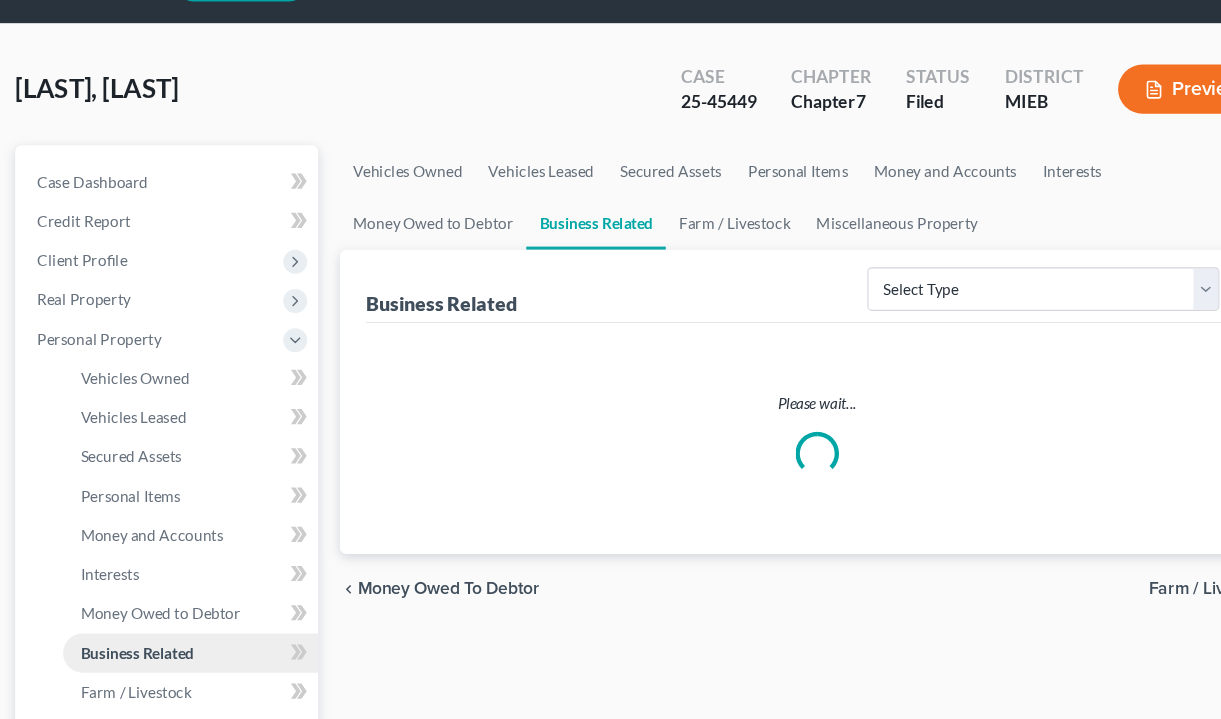scroll, scrollTop: 0, scrollLeft: 0, axis: both 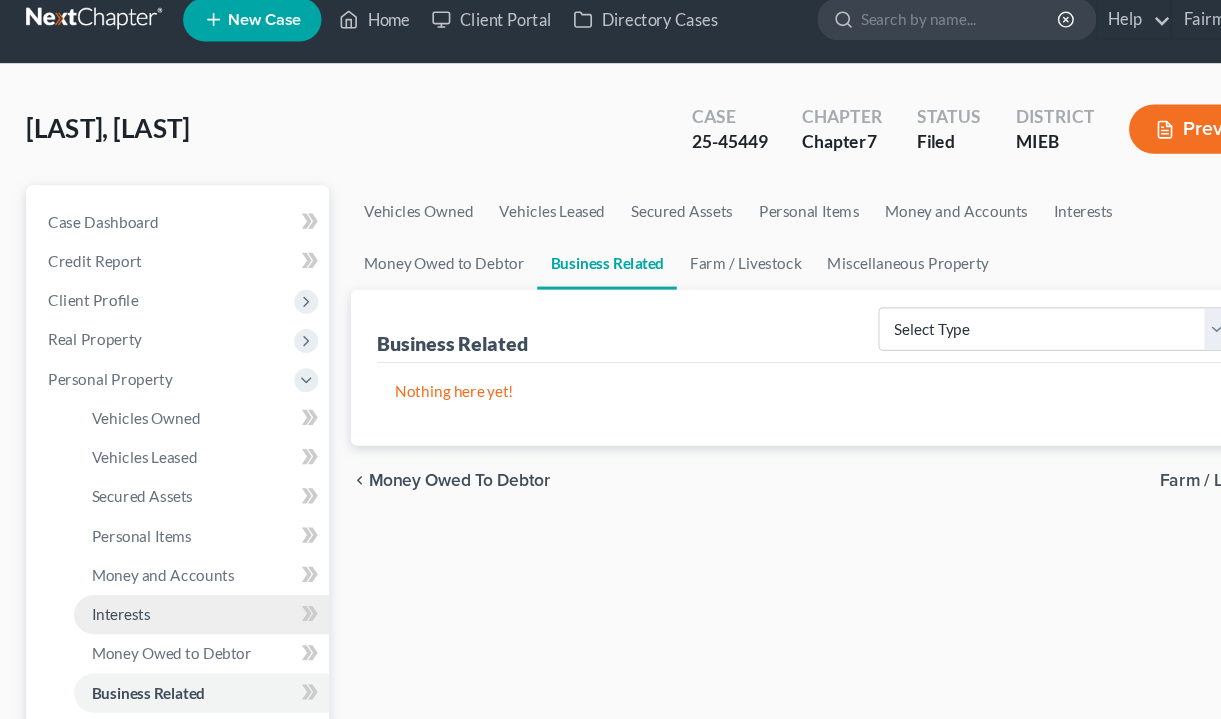click on "Interests" at bounding box center [111, 585] 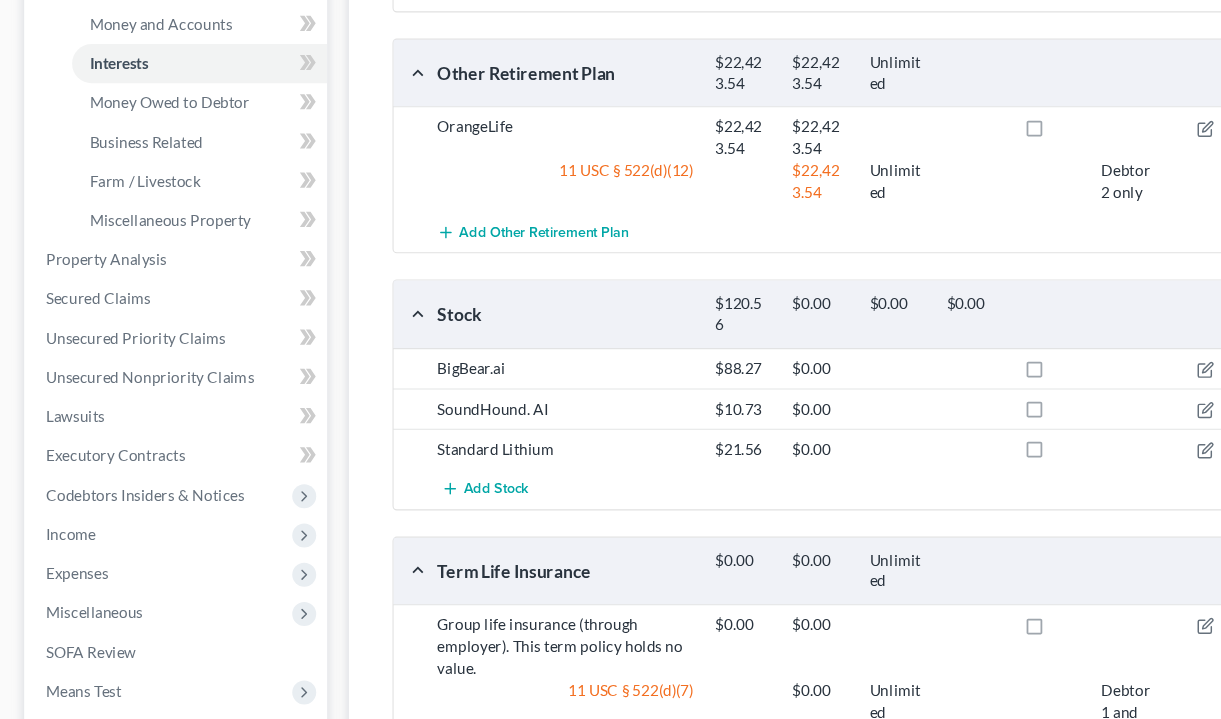scroll, scrollTop: 649, scrollLeft: 0, axis: vertical 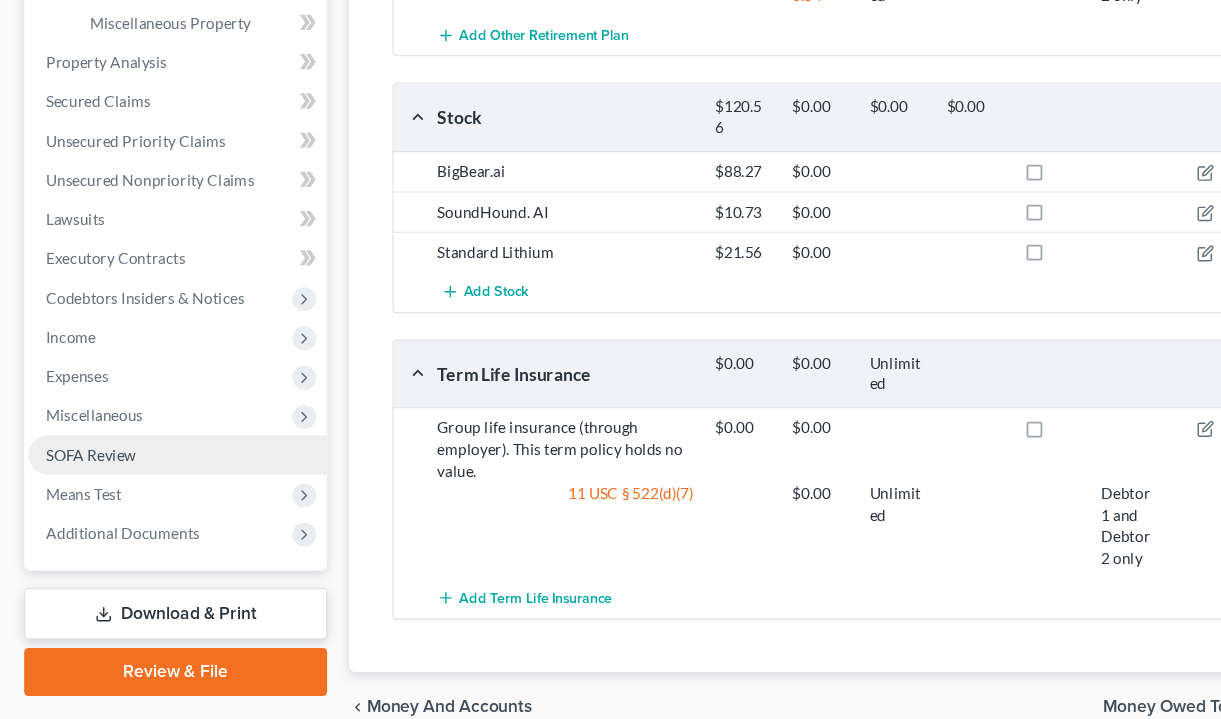 click on "SOFA Review" at bounding box center [165, 477] 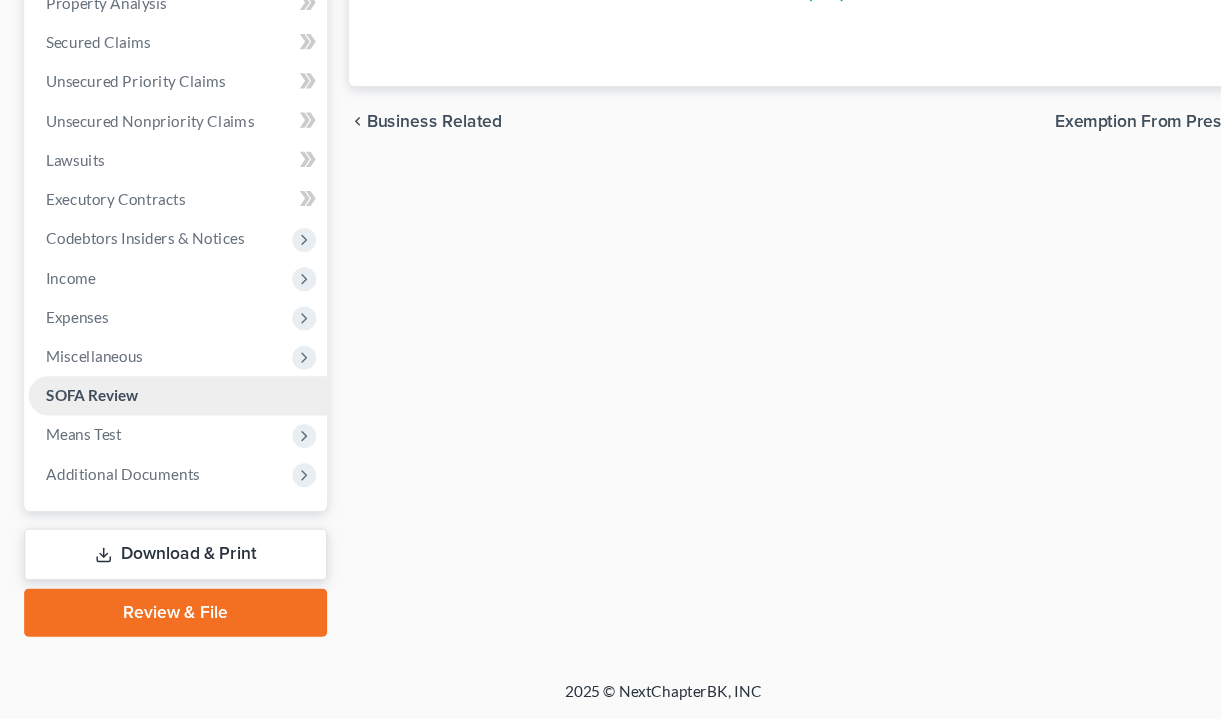 scroll, scrollTop: 0, scrollLeft: 0, axis: both 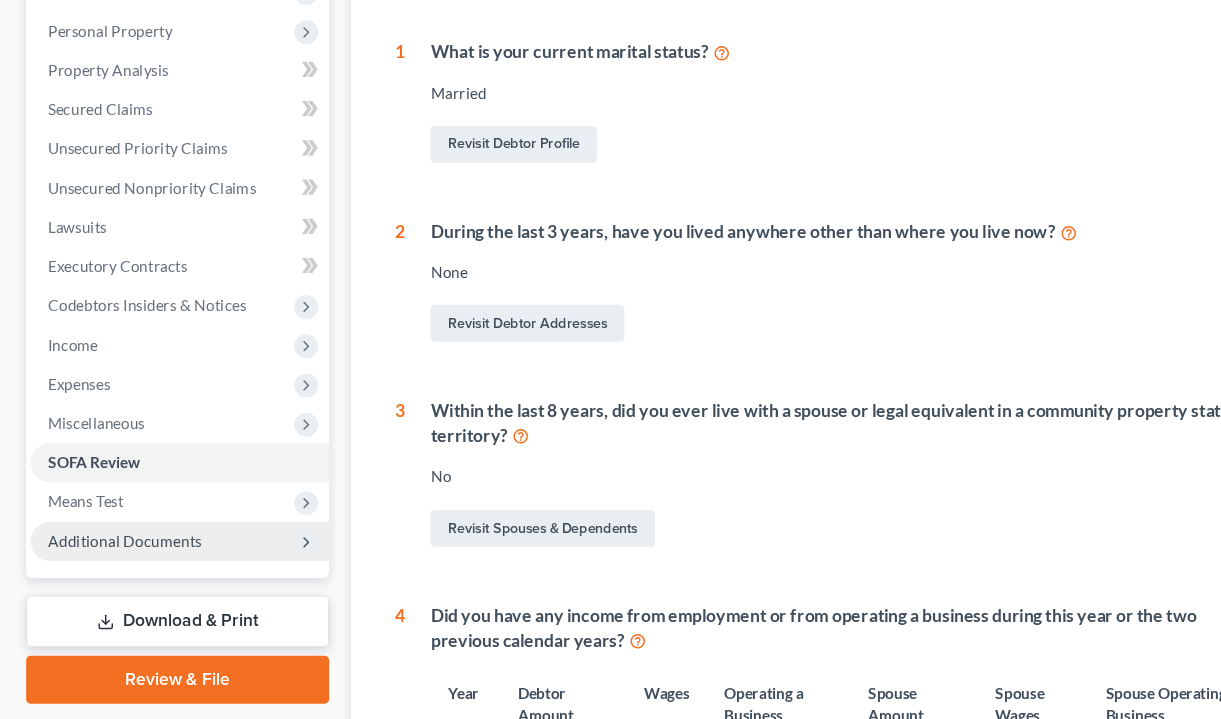 click on "Additional Documents" at bounding box center (165, 497) 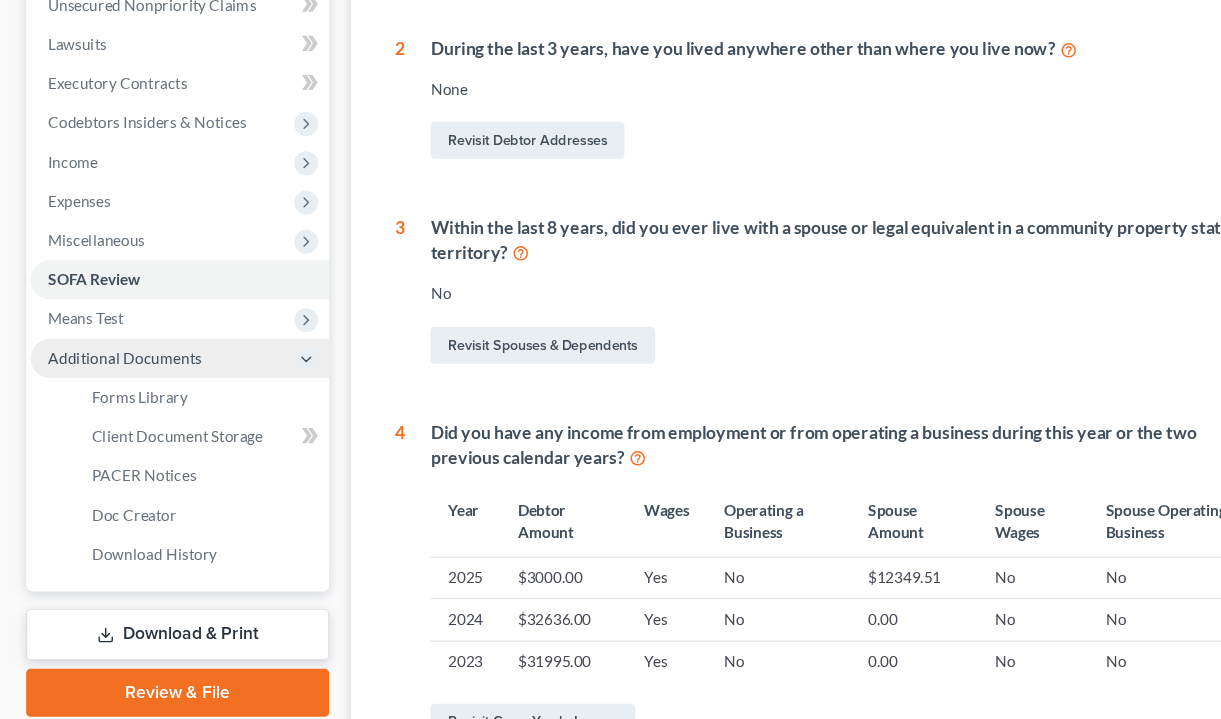 scroll, scrollTop: 454, scrollLeft: 0, axis: vertical 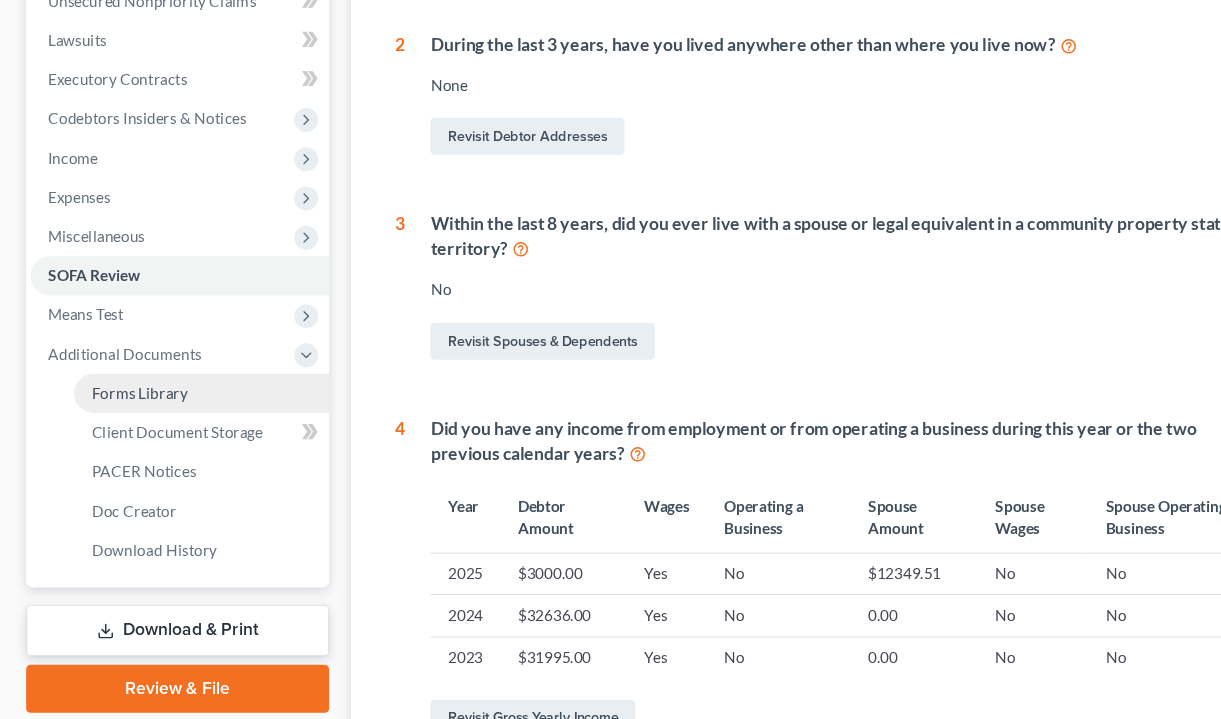 click on "Forms Library" at bounding box center (185, 420) 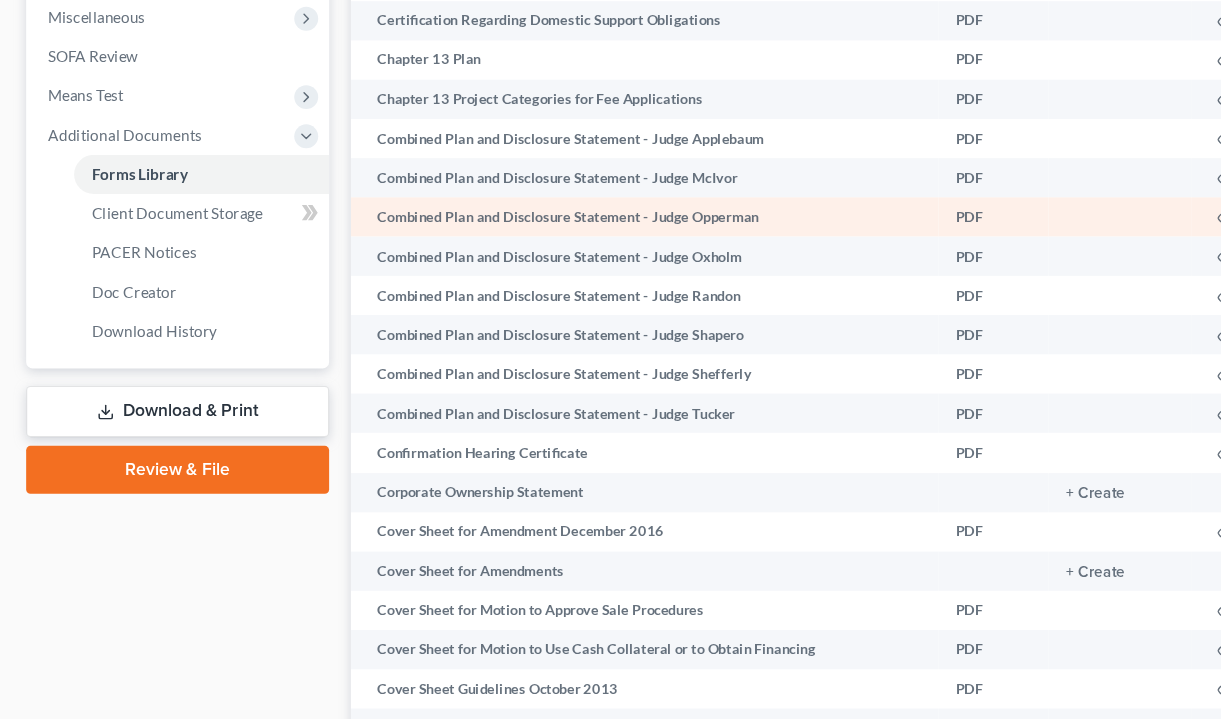 scroll, scrollTop: 684, scrollLeft: 0, axis: vertical 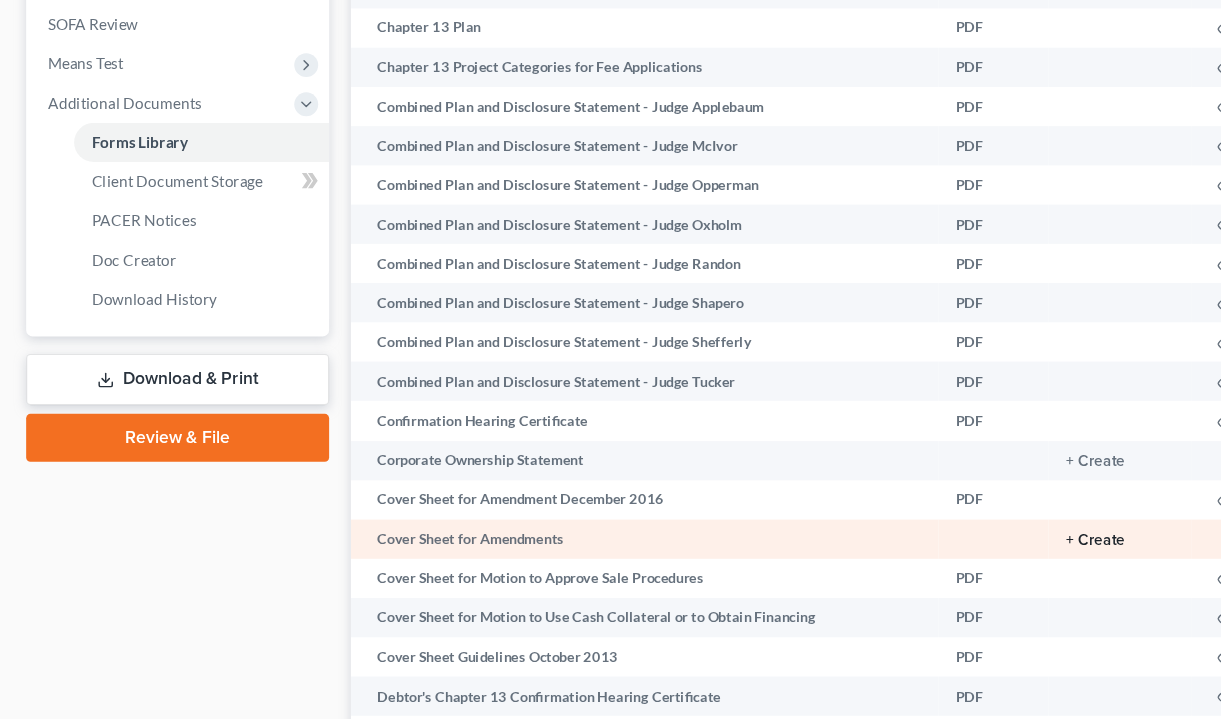 click on "+ Create" at bounding box center (1005, 555) 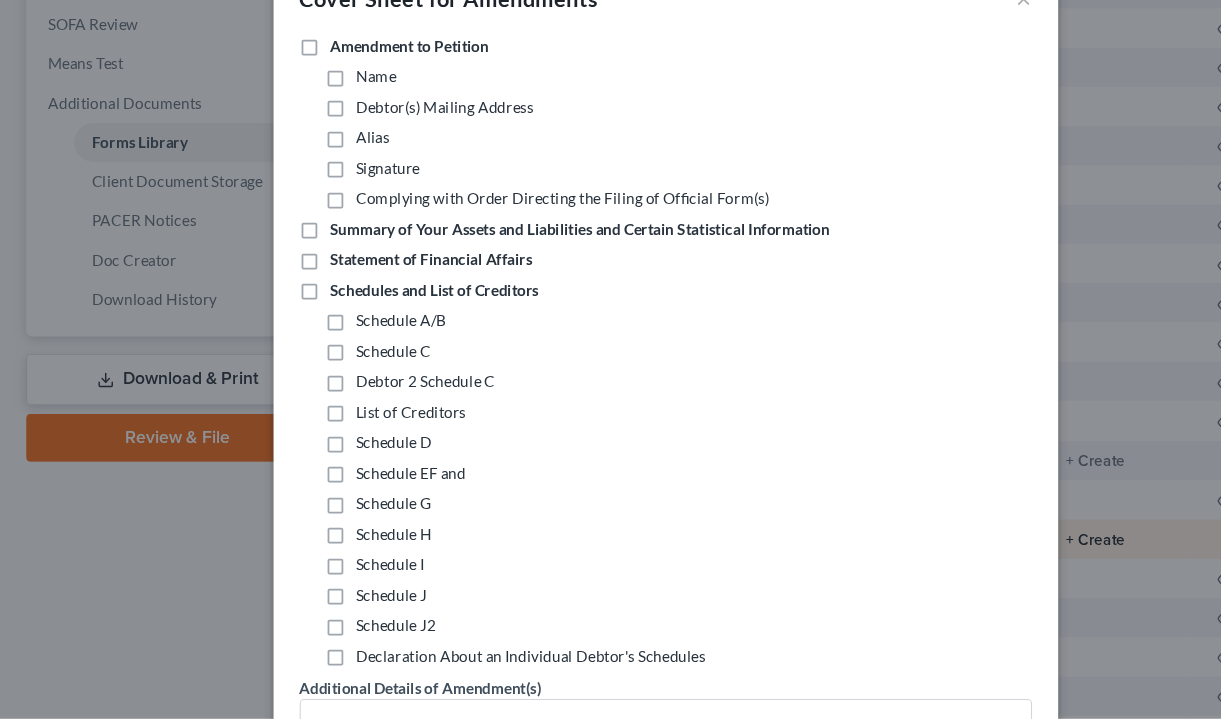 scroll, scrollTop: 684, scrollLeft: 0, axis: vertical 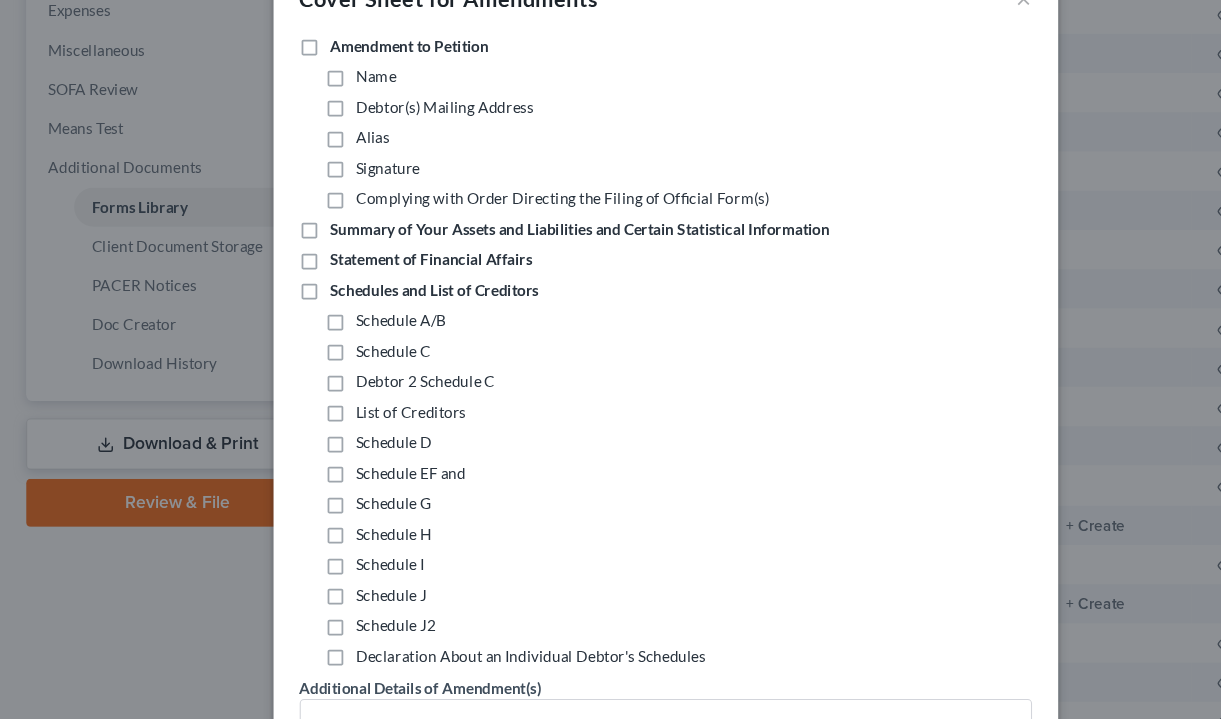 click on "Statement of Financial Affairs" at bounding box center [396, 238] 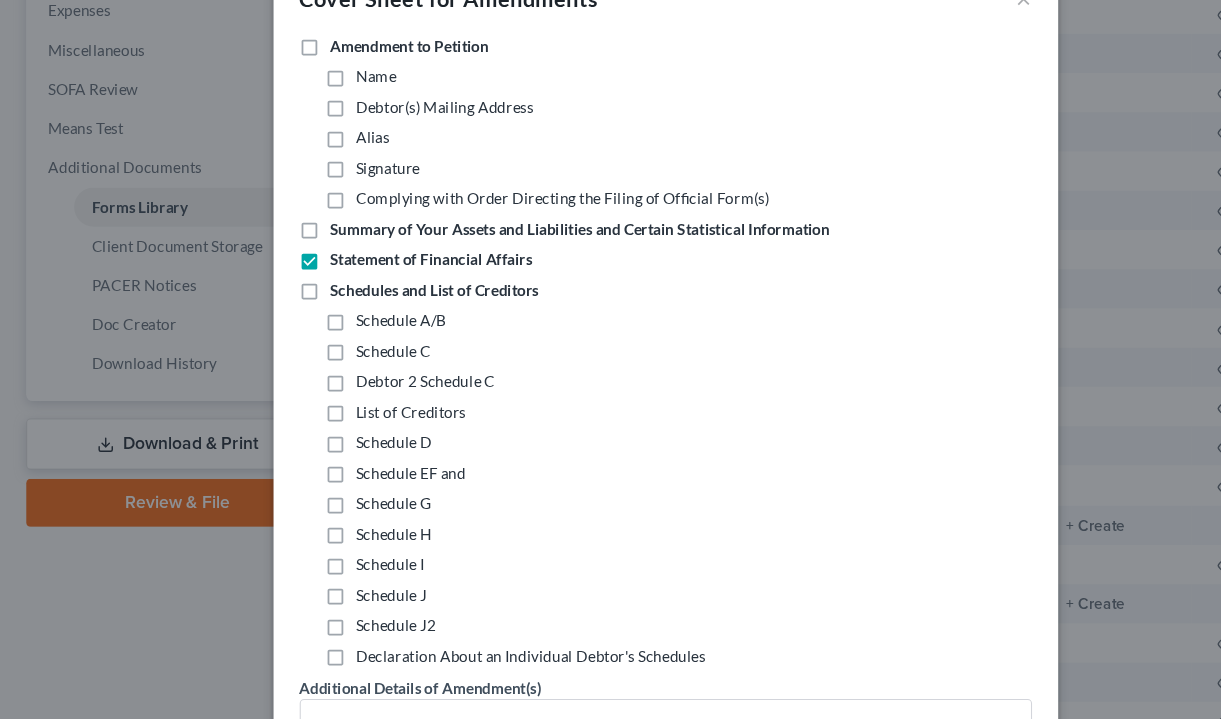 click on "Schedule A/B" at bounding box center [368, 294] 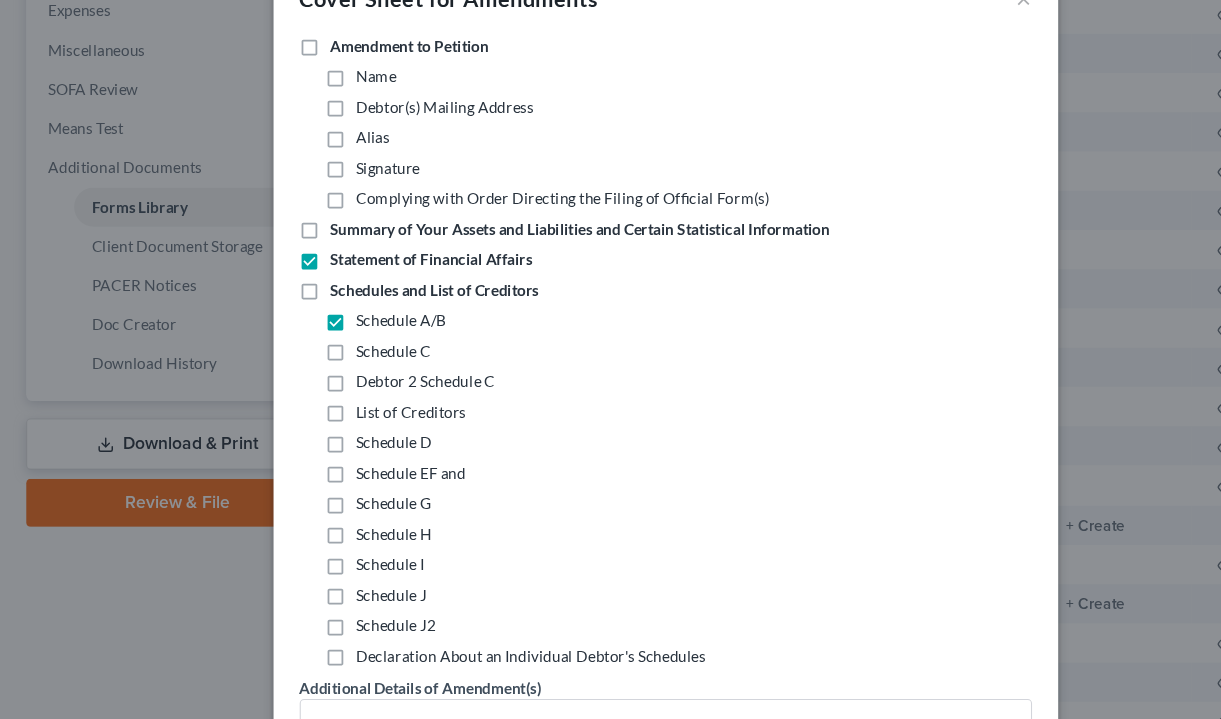 click on "Schedules and List of Creditors" at bounding box center [399, 266] 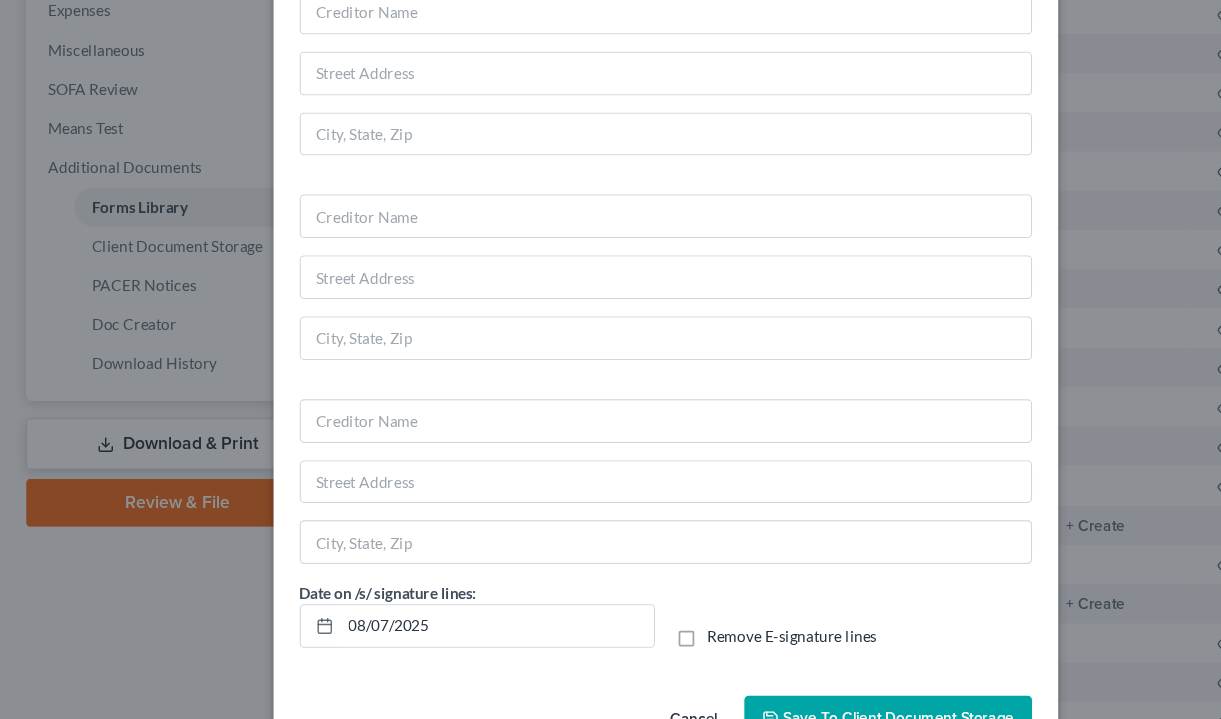 scroll, scrollTop: 1386, scrollLeft: 0, axis: vertical 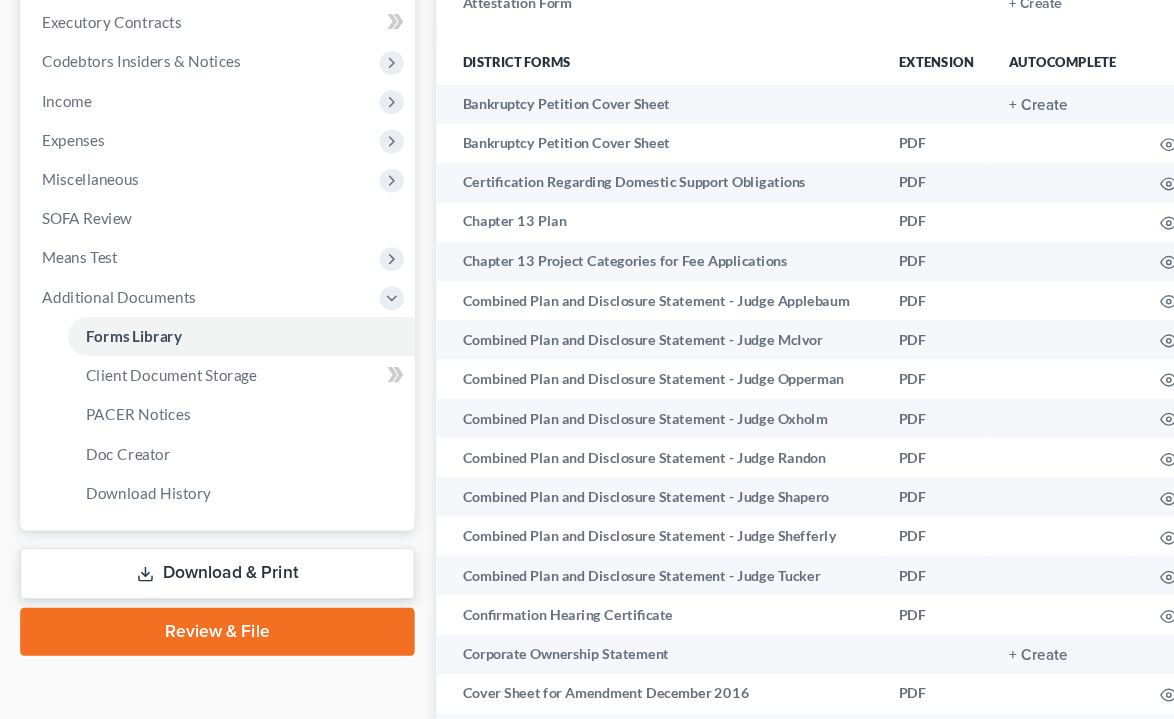 click on "Download & Print" at bounding box center (205, 585) 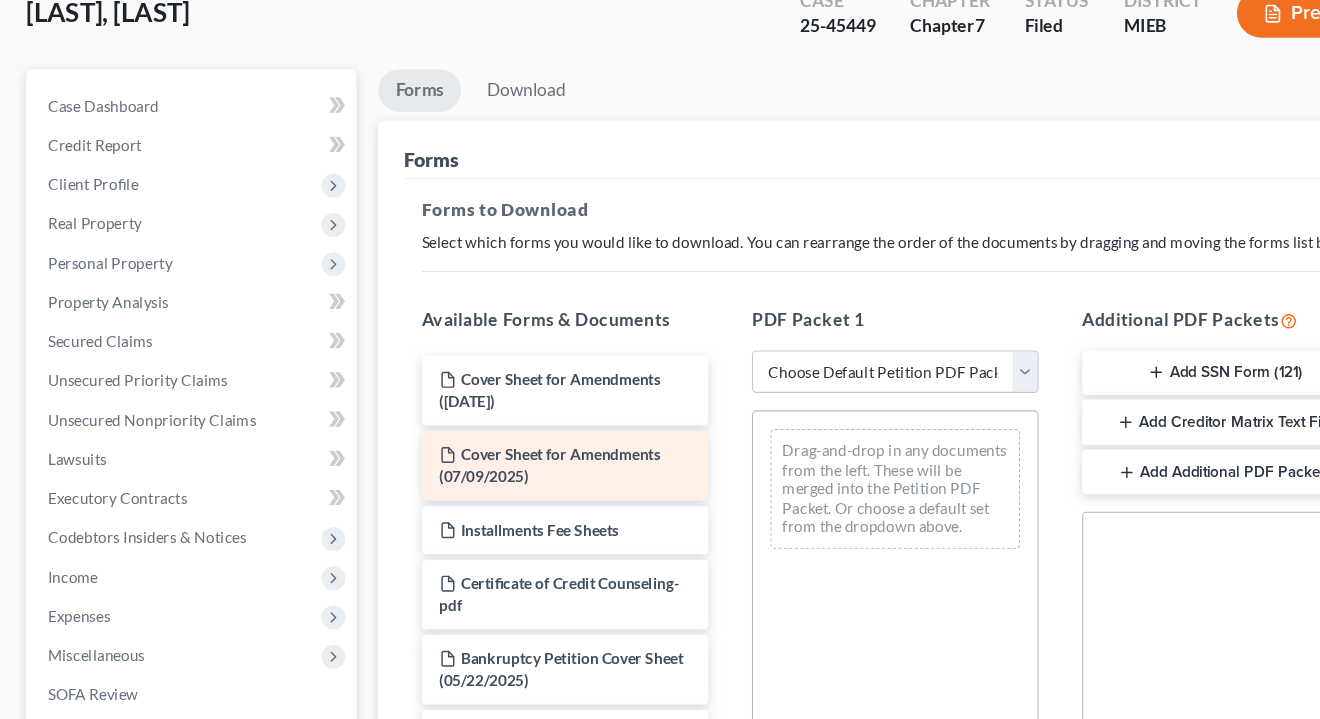 scroll, scrollTop: 136, scrollLeft: 0, axis: vertical 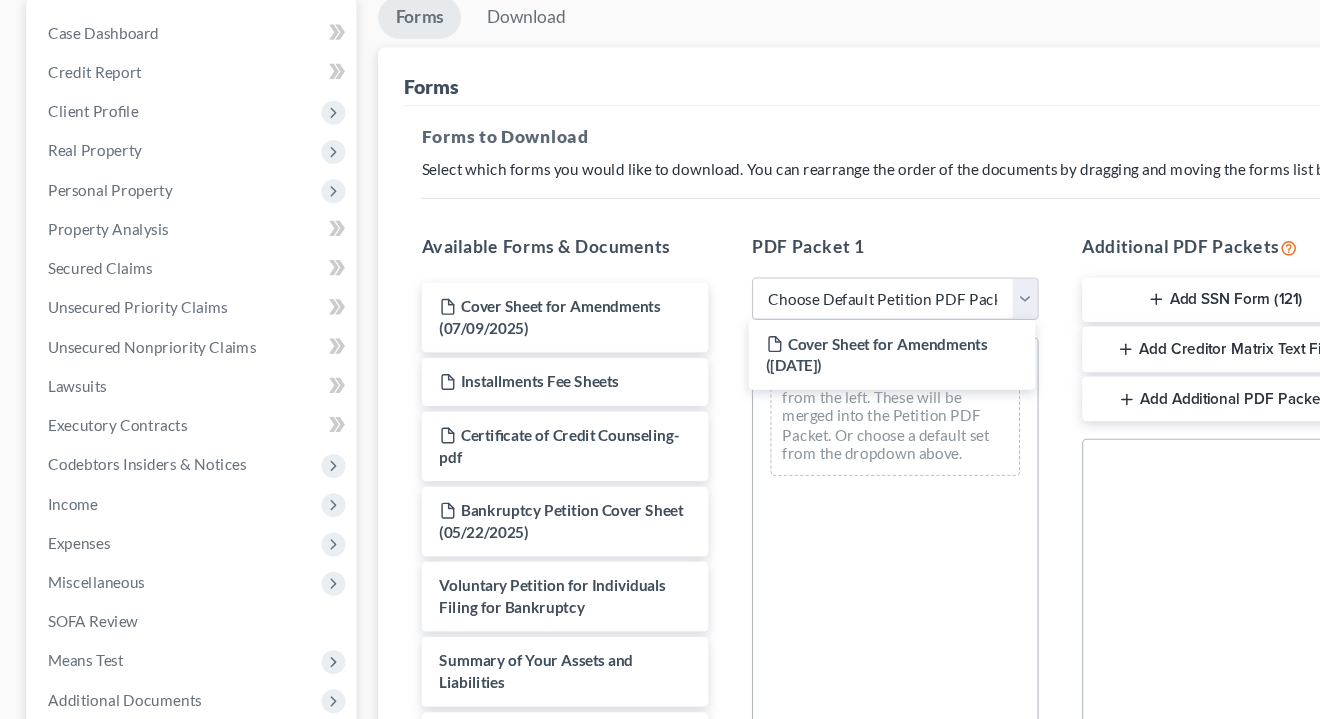 drag, startPoint x: 567, startPoint y: 296, endPoint x: 867, endPoint y: 390, distance: 314.38193 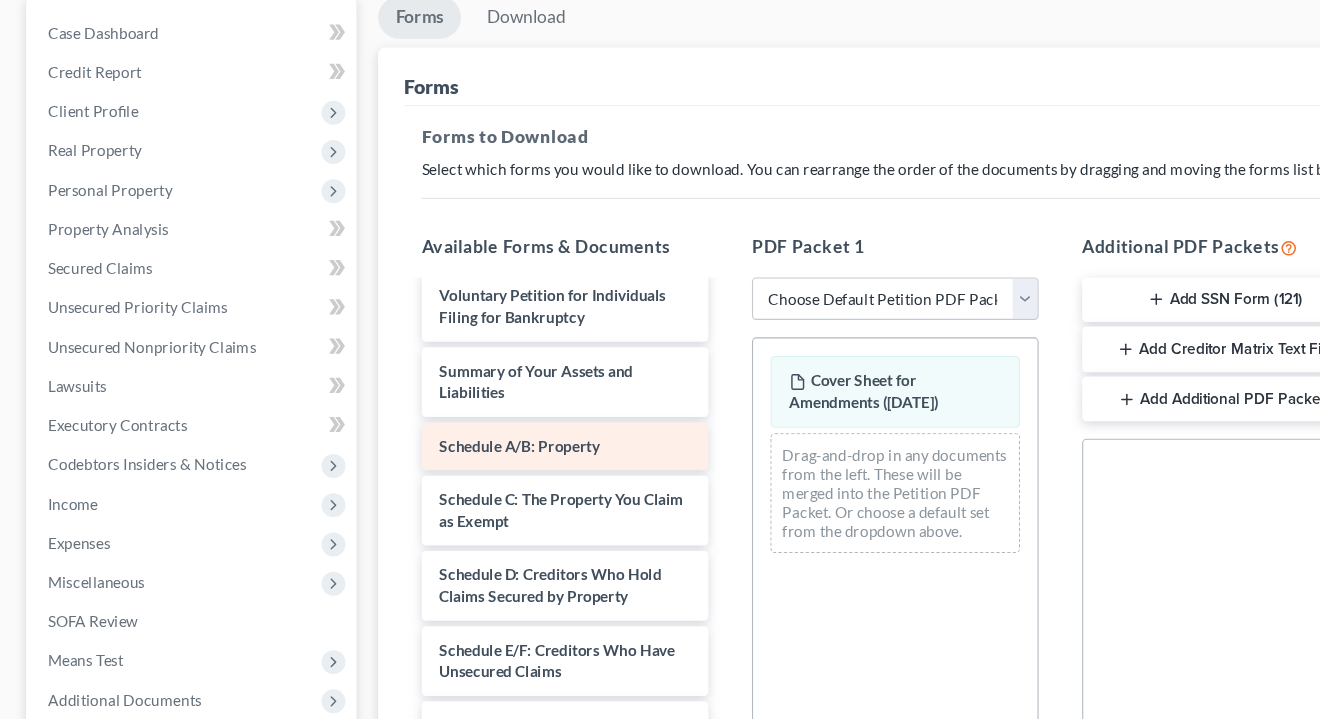 scroll, scrollTop: 274, scrollLeft: 0, axis: vertical 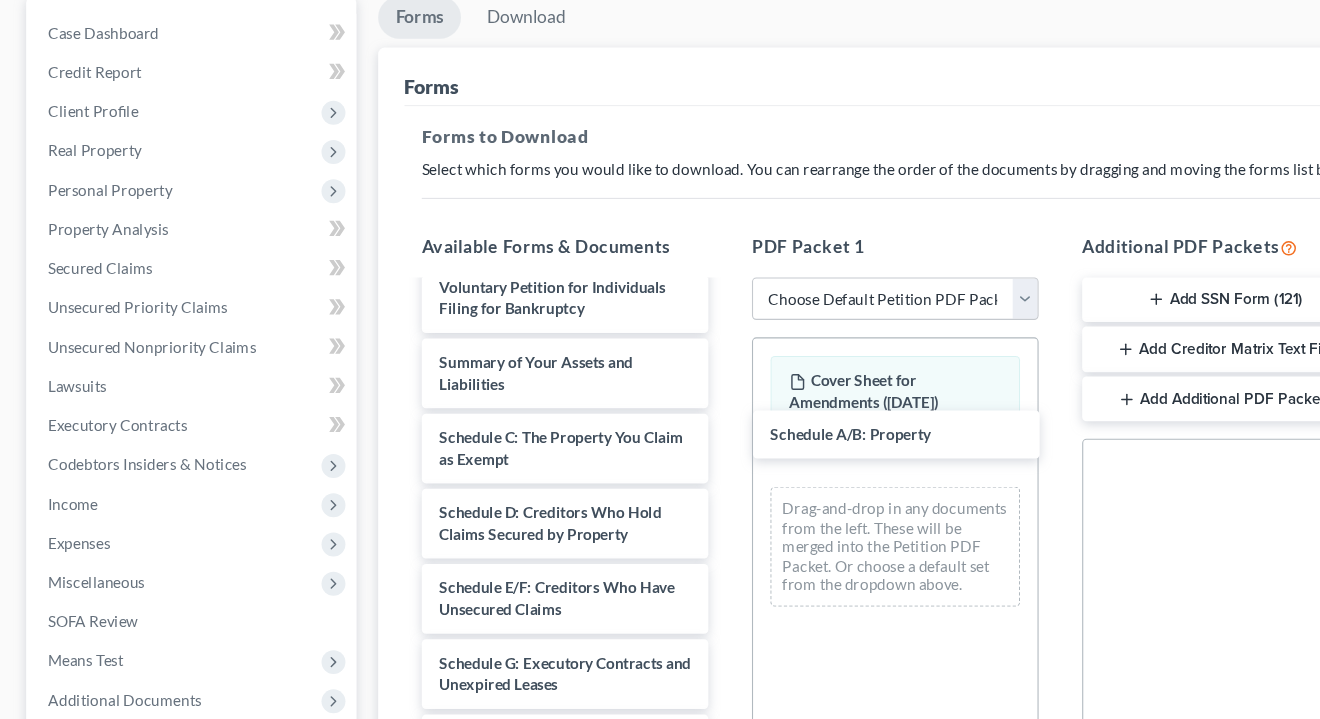 drag, startPoint x: 534, startPoint y: 404, endPoint x: 839, endPoint y: 461, distance: 310.28052 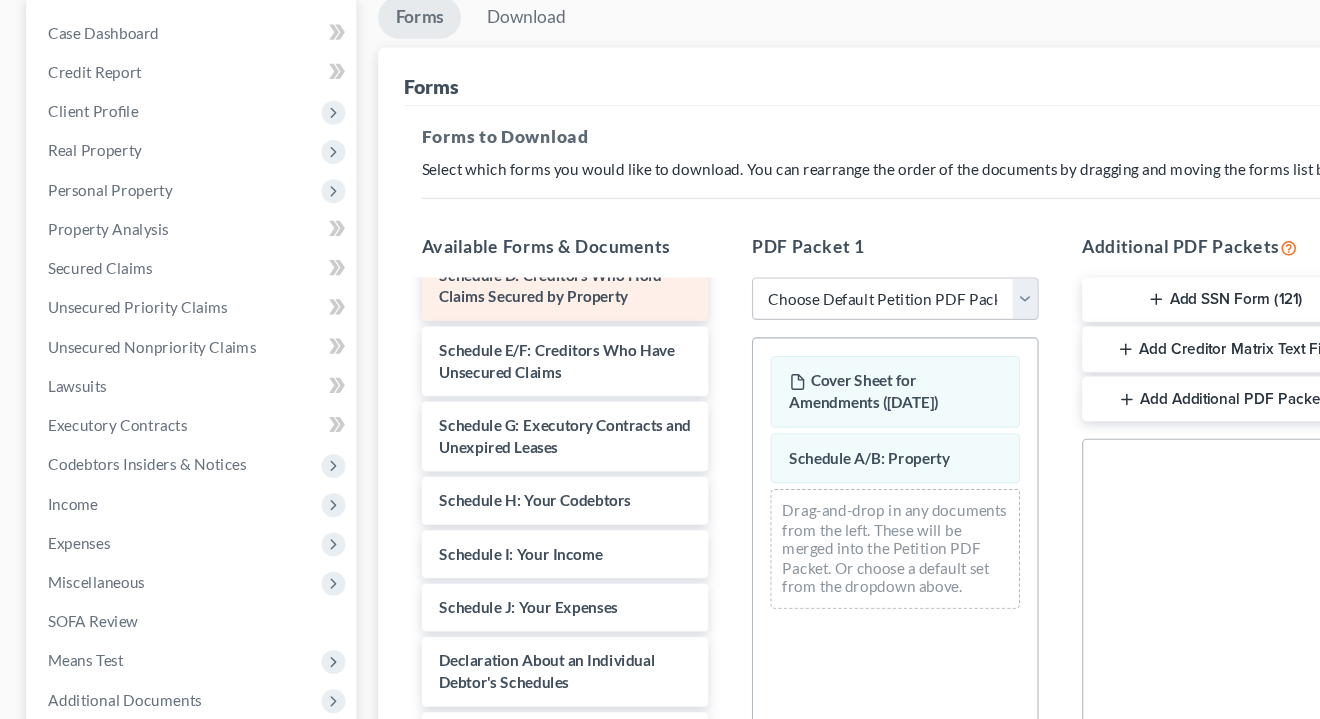 scroll, scrollTop: 804, scrollLeft: 0, axis: vertical 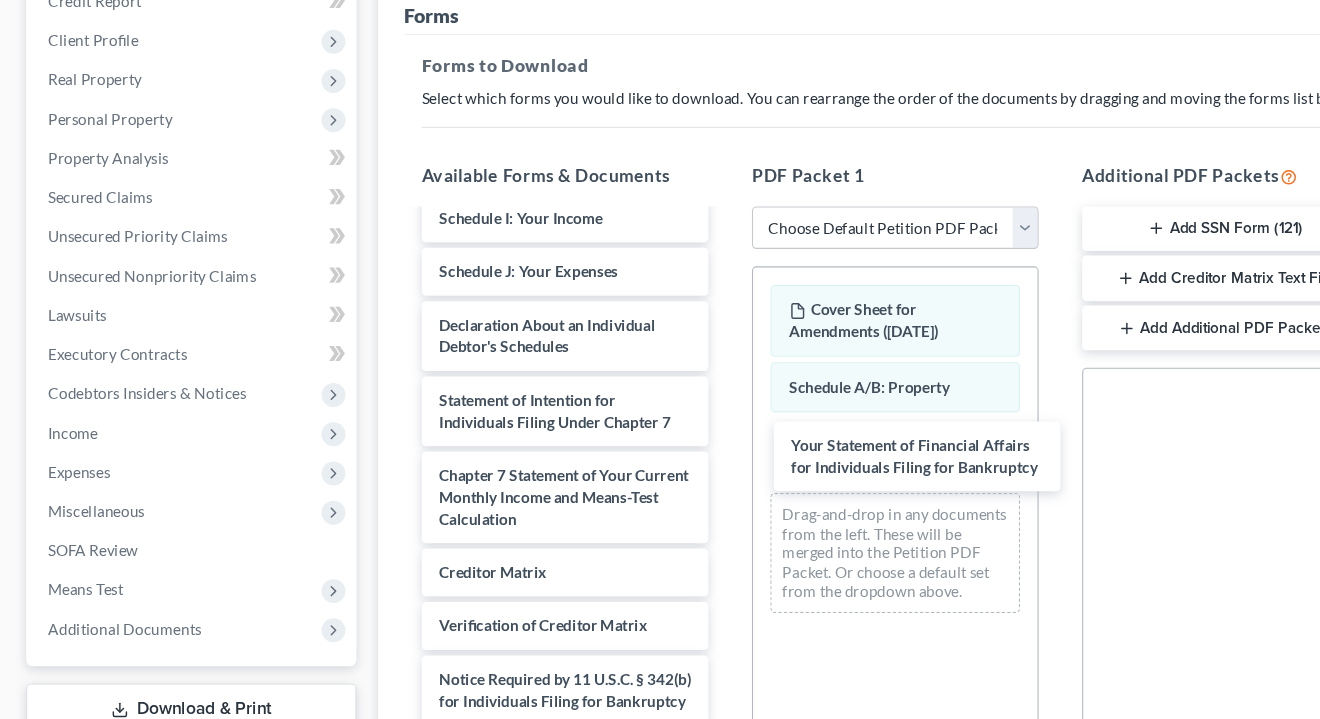 drag, startPoint x: 532, startPoint y: 315, endPoint x: 851, endPoint y: 490, distance: 363.84888 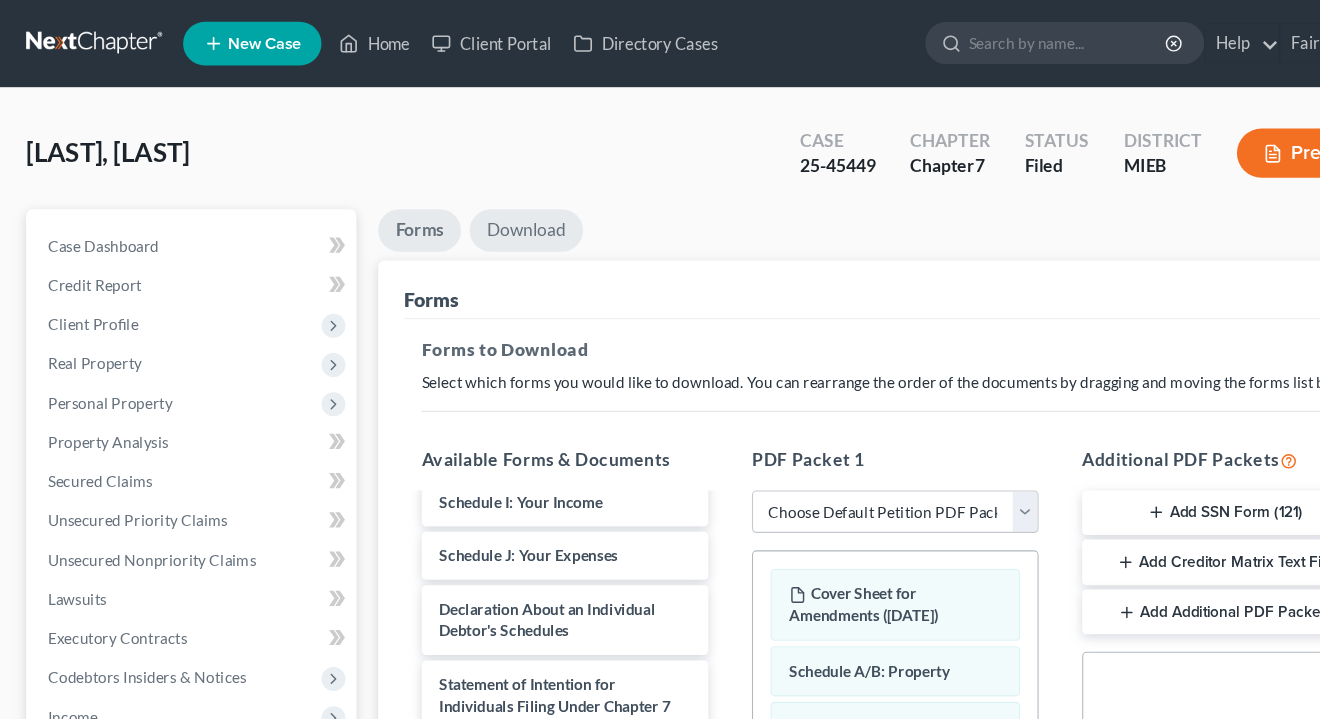 scroll, scrollTop: 0, scrollLeft: 0, axis: both 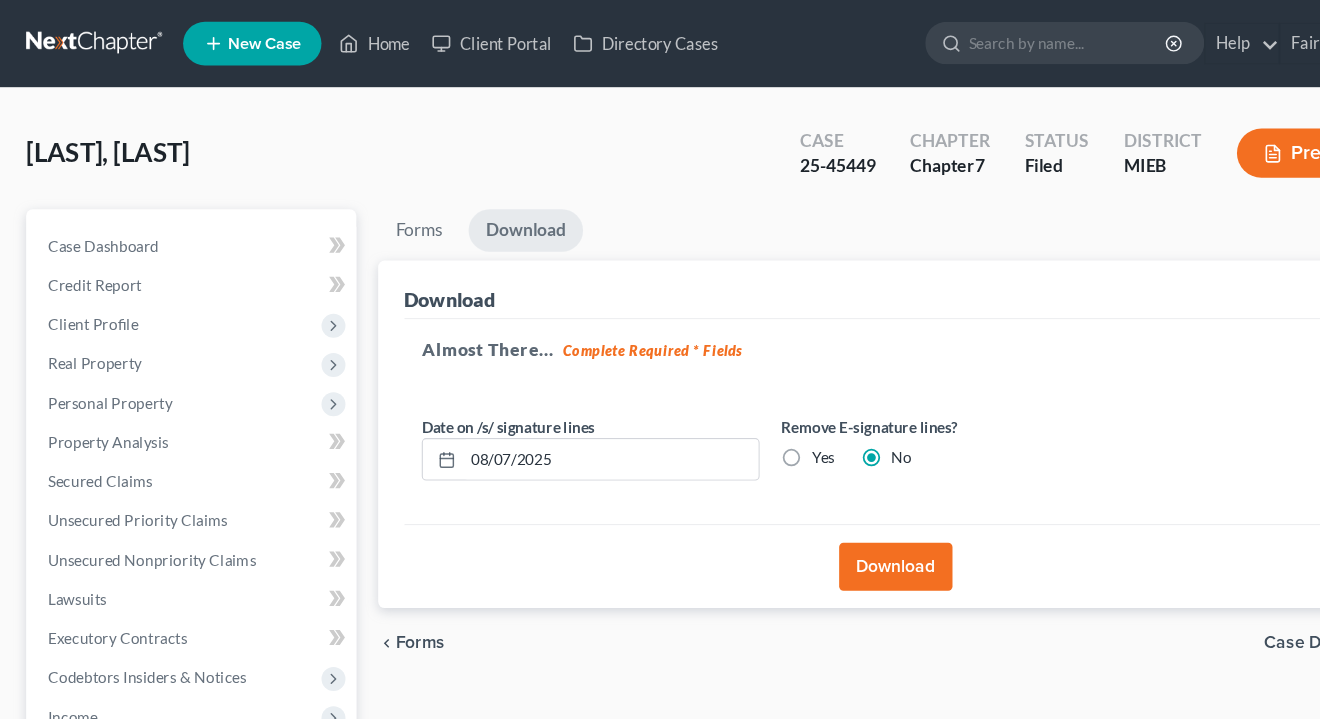 click on "Download" at bounding box center [822, 520] 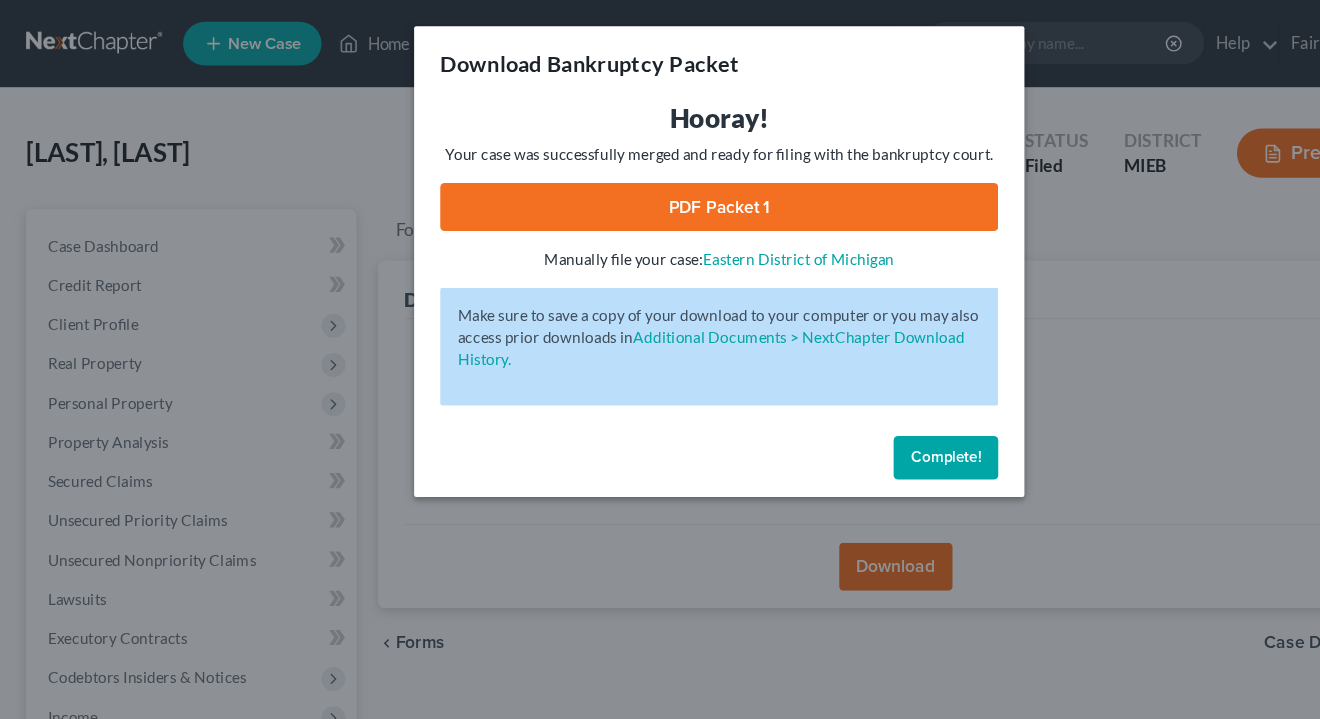 click on "PDF Packet 1" at bounding box center (660, 190) 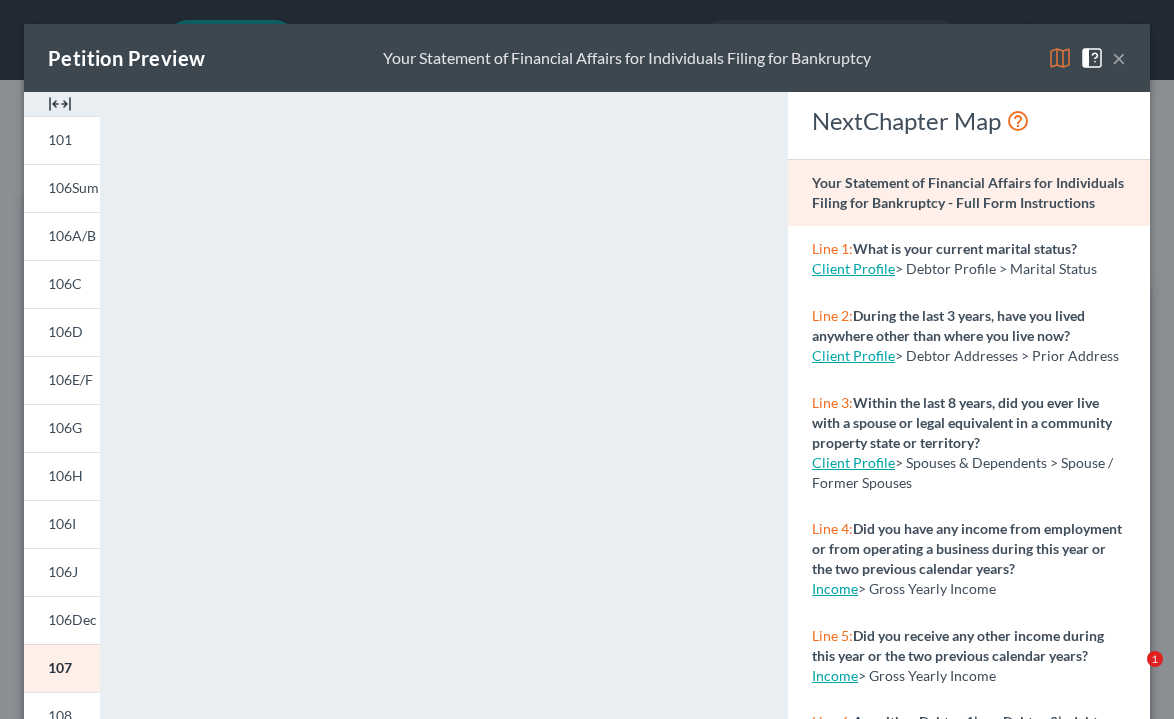 scroll, scrollTop: 0, scrollLeft: 0, axis: both 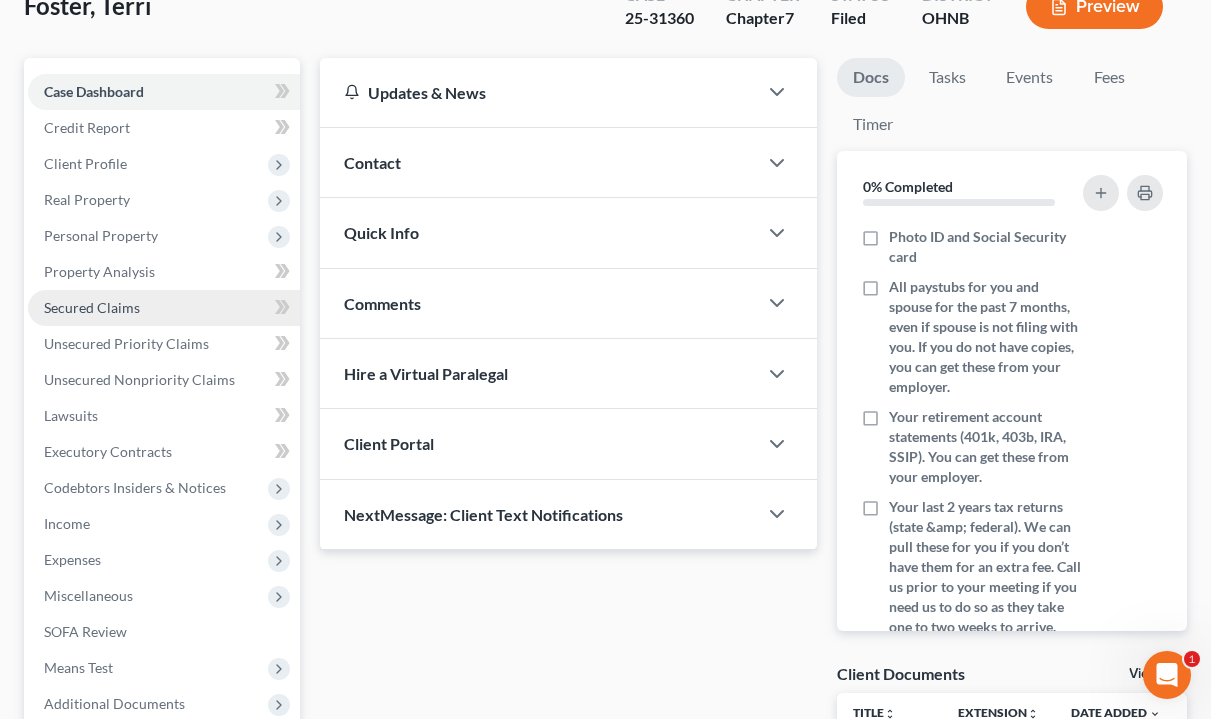click on "Secured Claims" at bounding box center [164, 308] 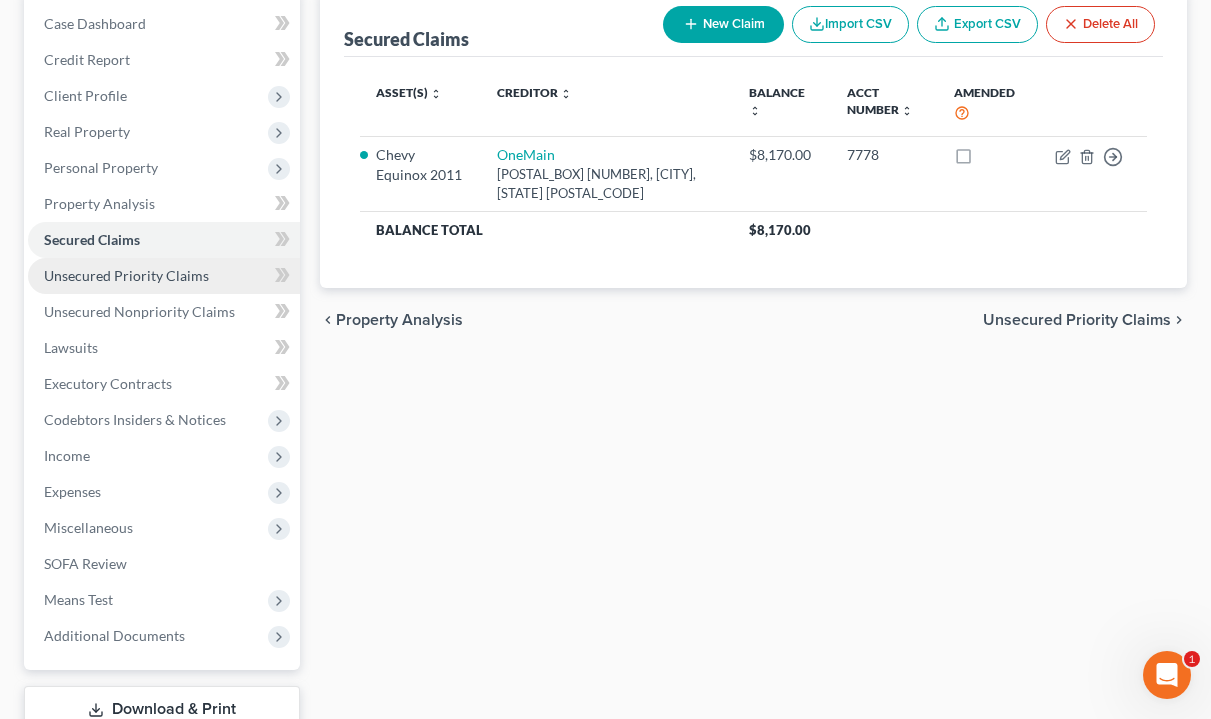 scroll, scrollTop: 213, scrollLeft: 0, axis: vertical 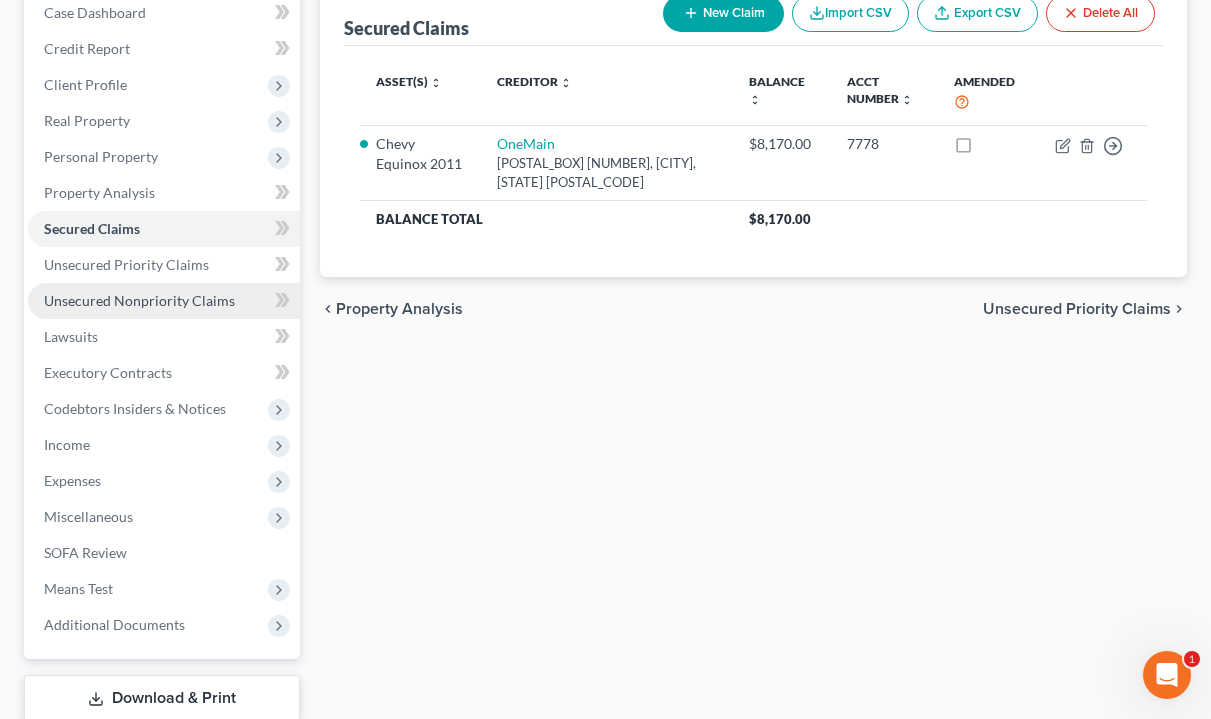 click on "Unsecured Nonpriority Claims" at bounding box center [139, 300] 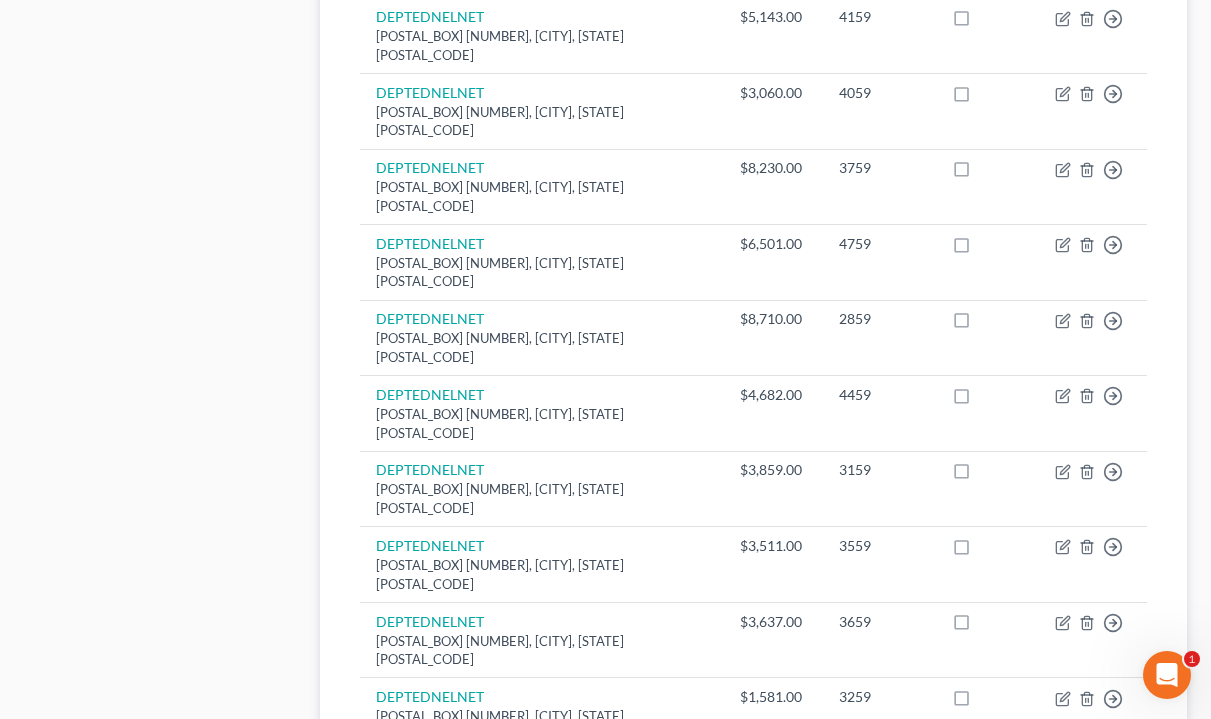 scroll, scrollTop: 1486, scrollLeft: 0, axis: vertical 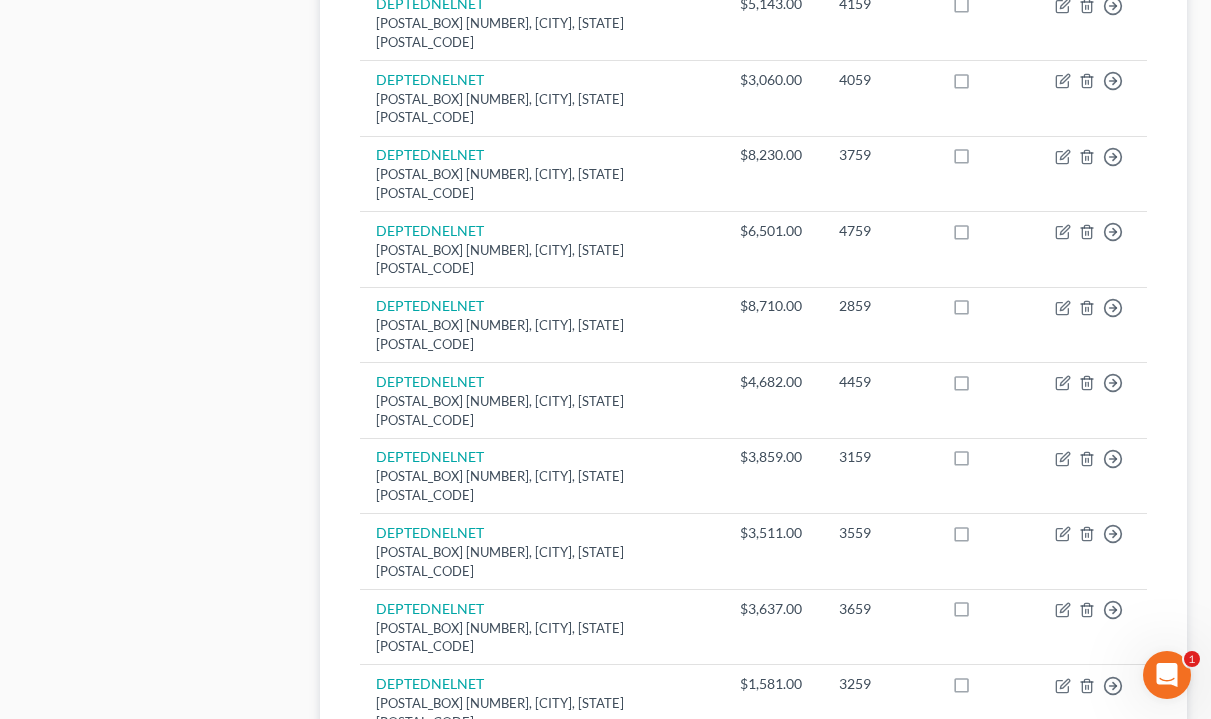 click on "2" at bounding box center [496, 1221] 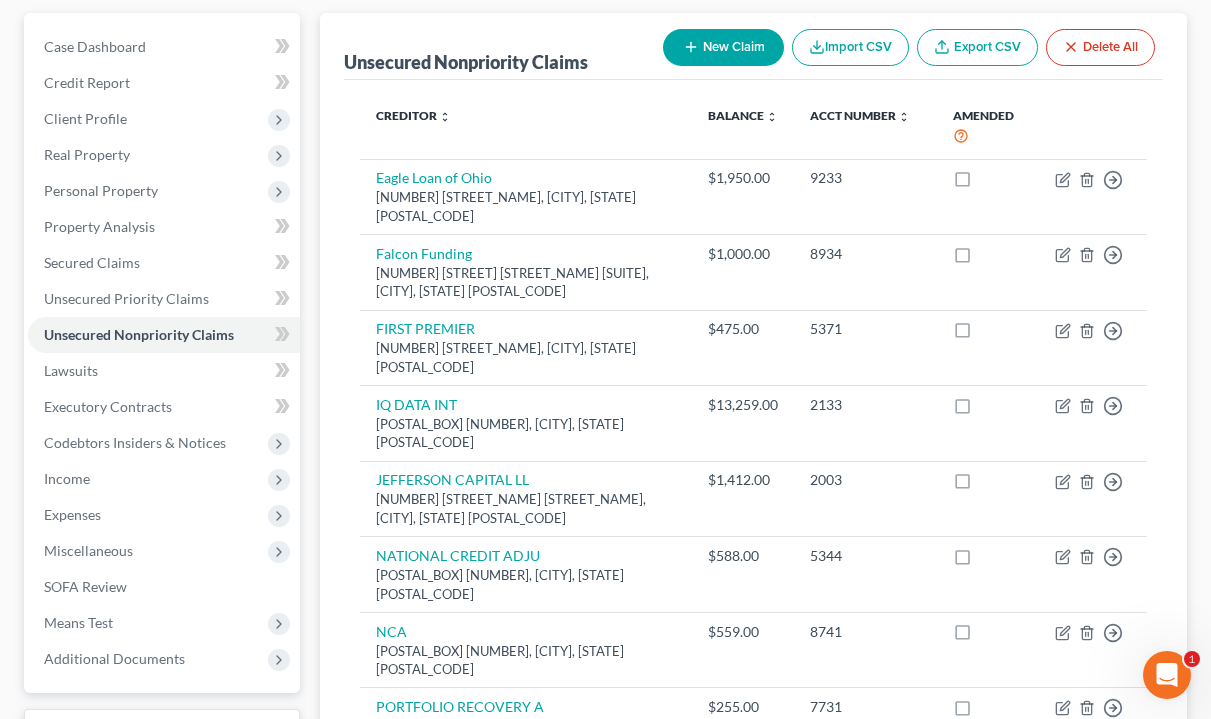 scroll, scrollTop: 272, scrollLeft: 0, axis: vertical 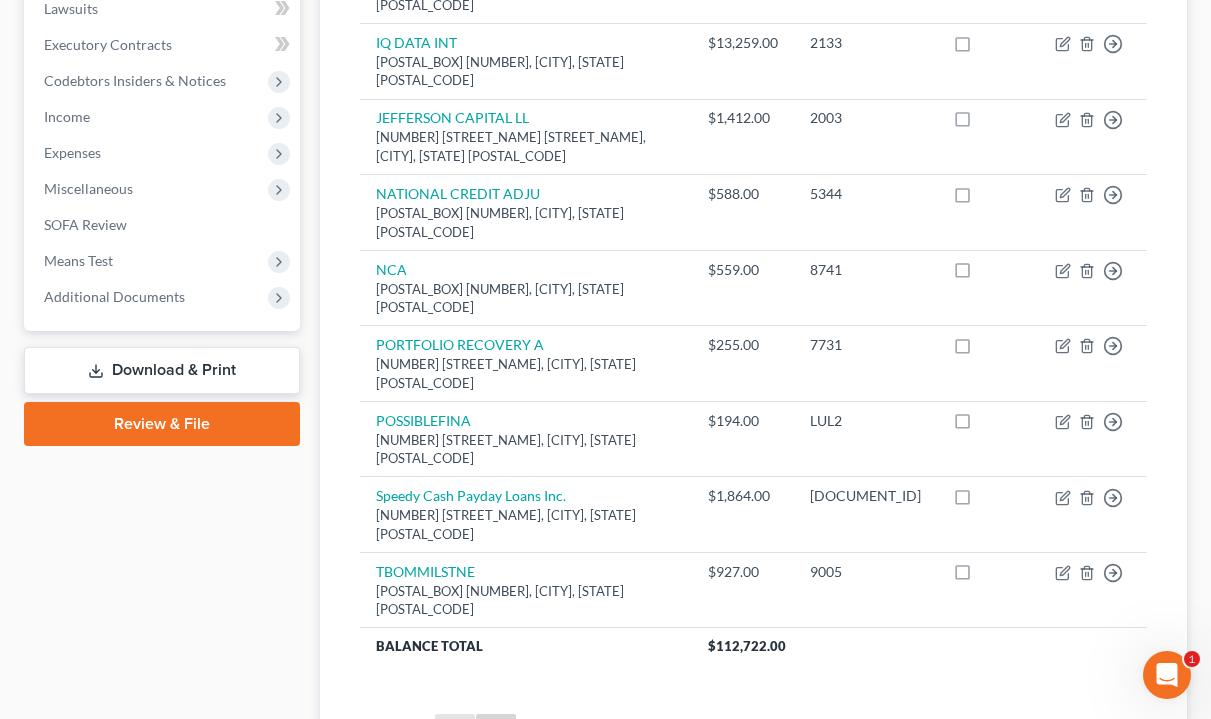 click on "1" at bounding box center [455, 730] 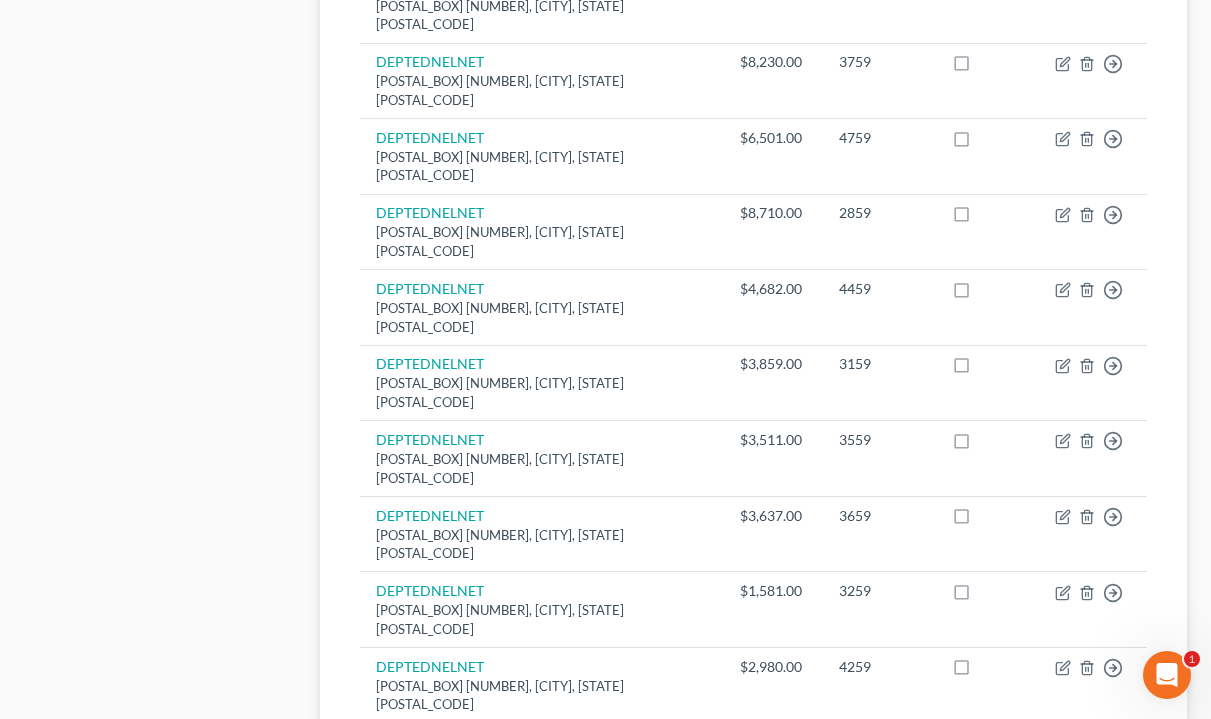 scroll, scrollTop: 1578, scrollLeft: 0, axis: vertical 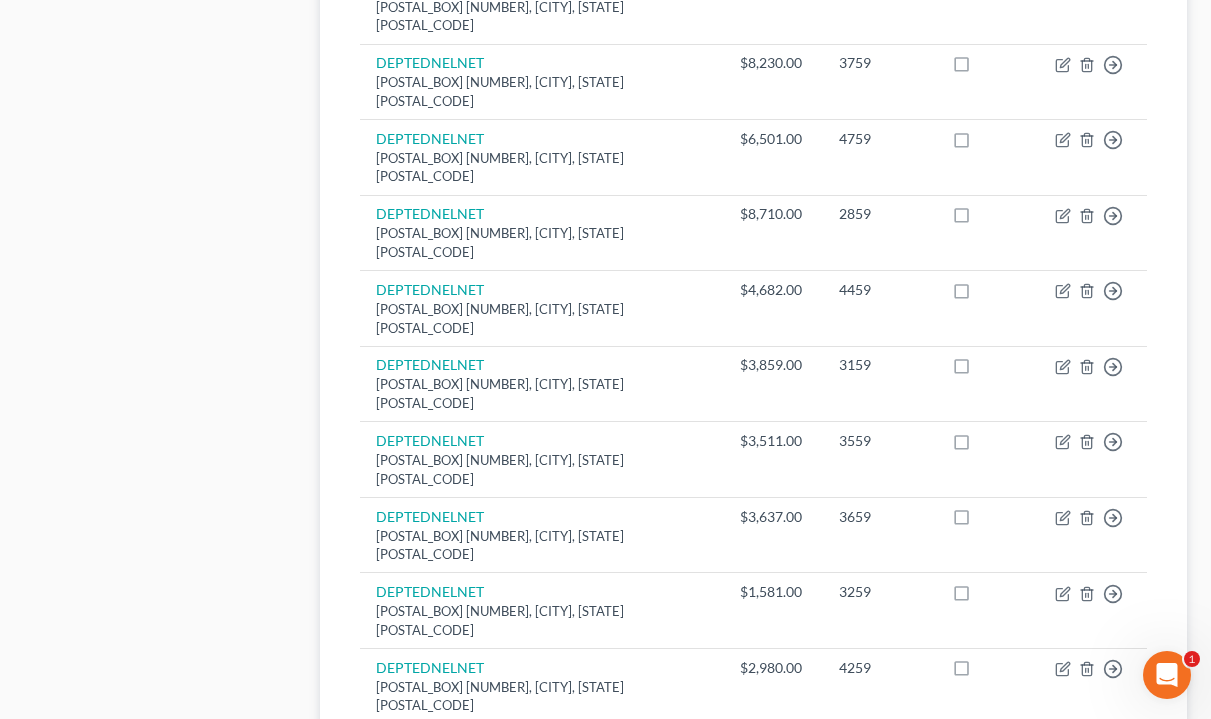 click on "2" at bounding box center (496, 1129) 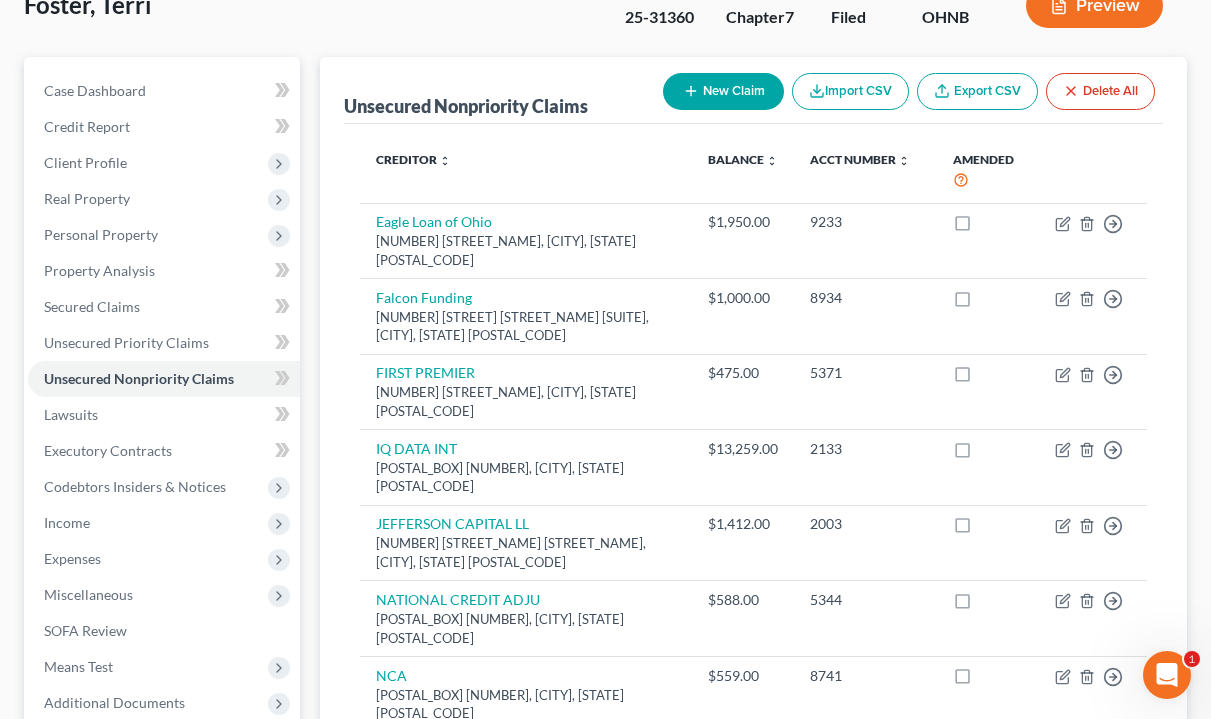 scroll, scrollTop: 123, scrollLeft: 0, axis: vertical 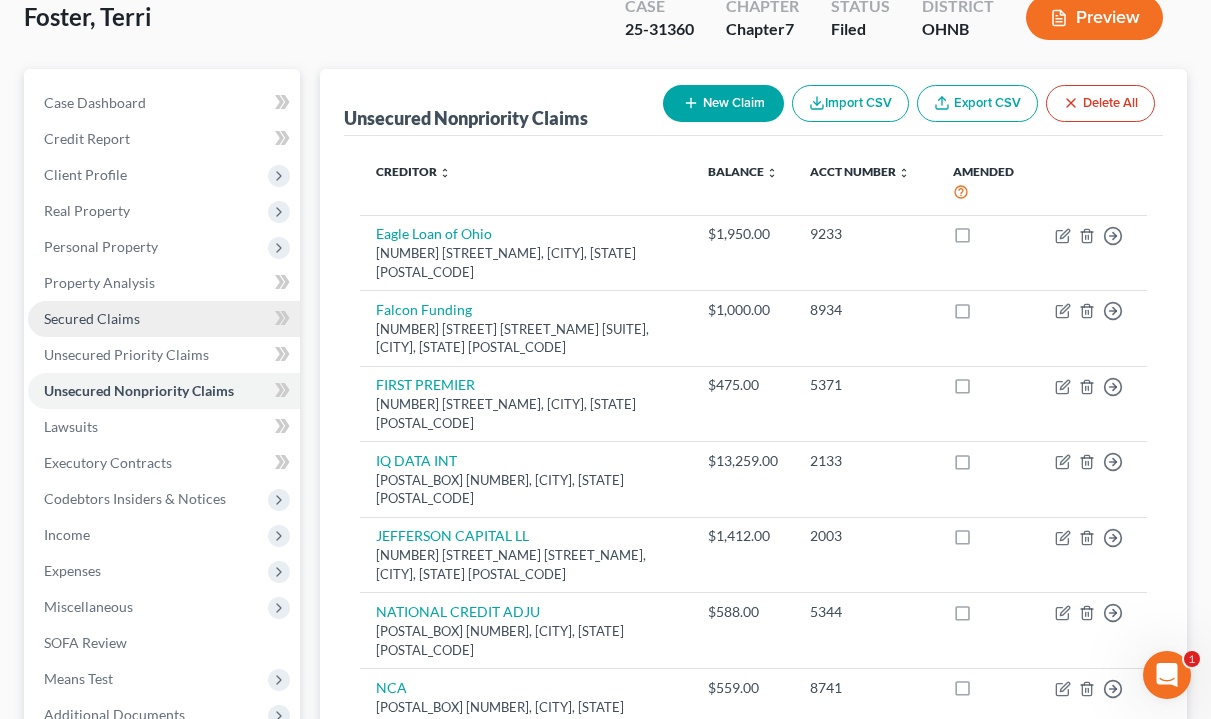 click on "Secured Claims" at bounding box center (164, 319) 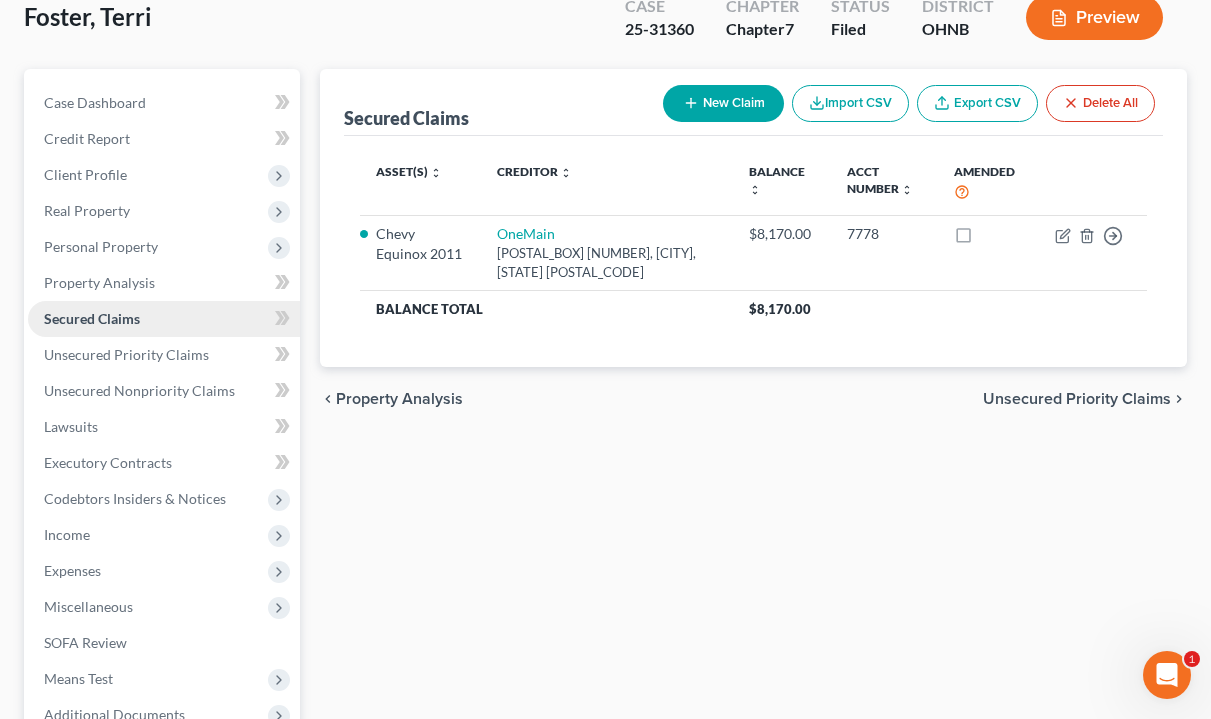 scroll, scrollTop: 0, scrollLeft: 0, axis: both 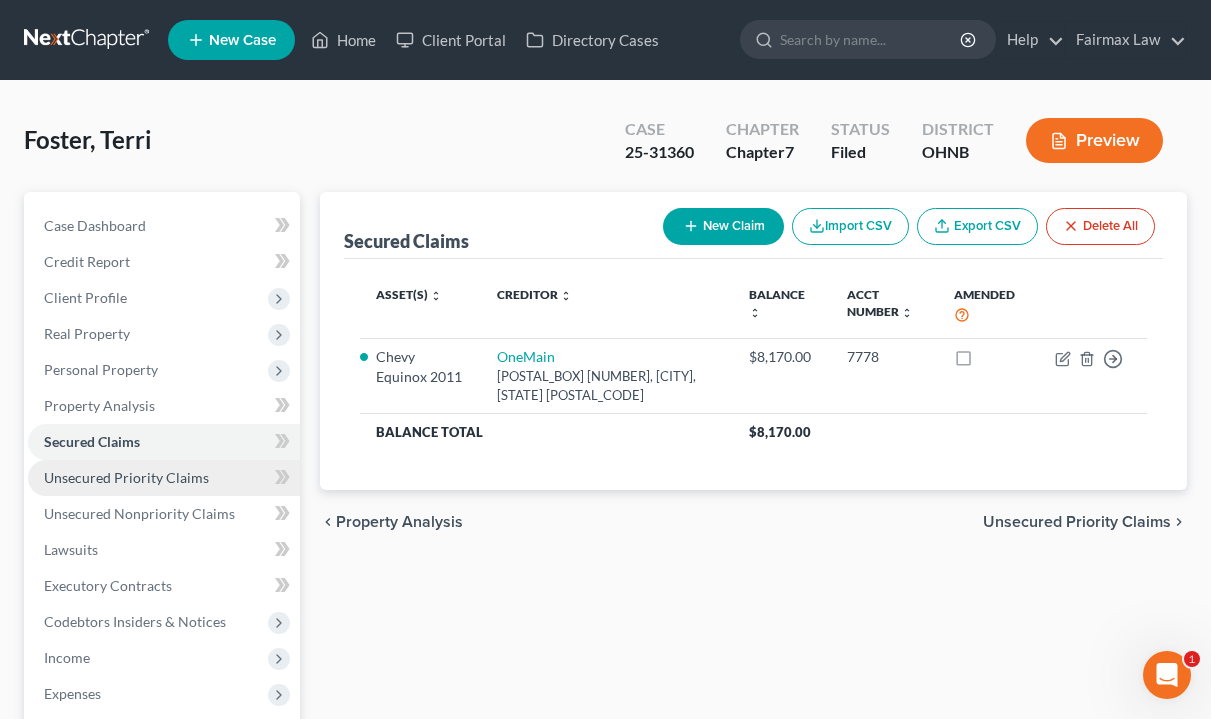 click on "Unsecured Priority Claims" at bounding box center [164, 478] 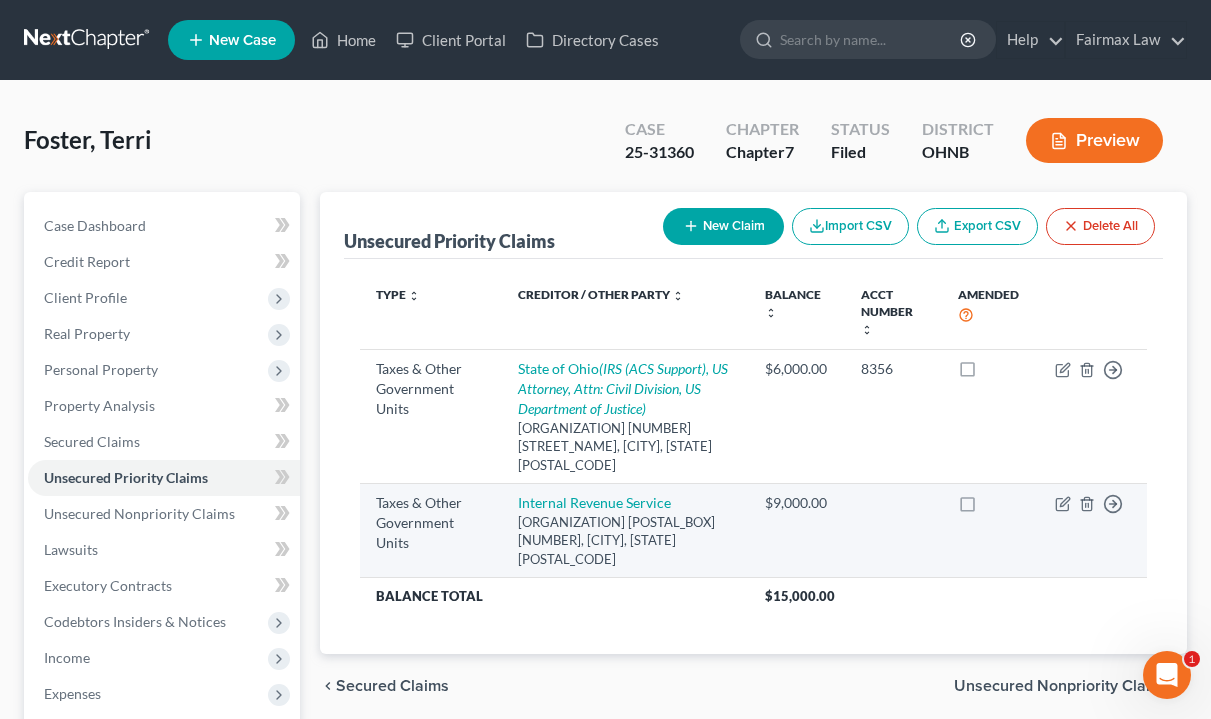 scroll, scrollTop: 25, scrollLeft: 0, axis: vertical 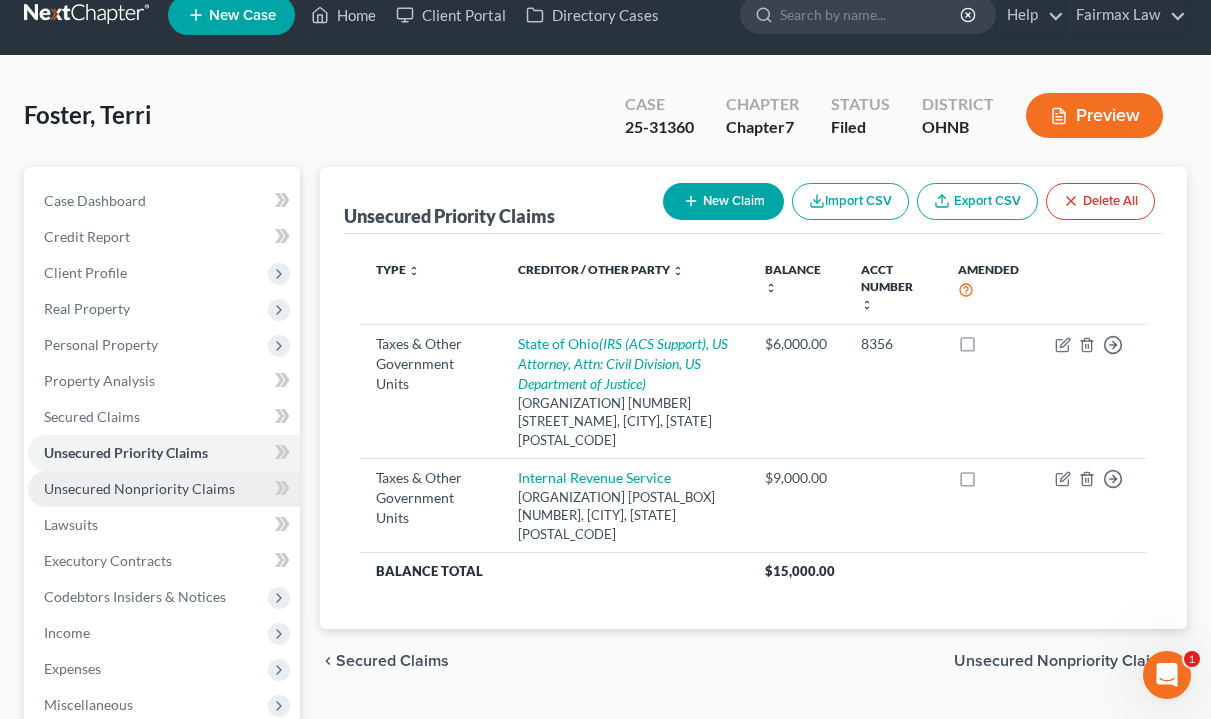 click on "Unsecured Nonpriority Claims" at bounding box center [139, 488] 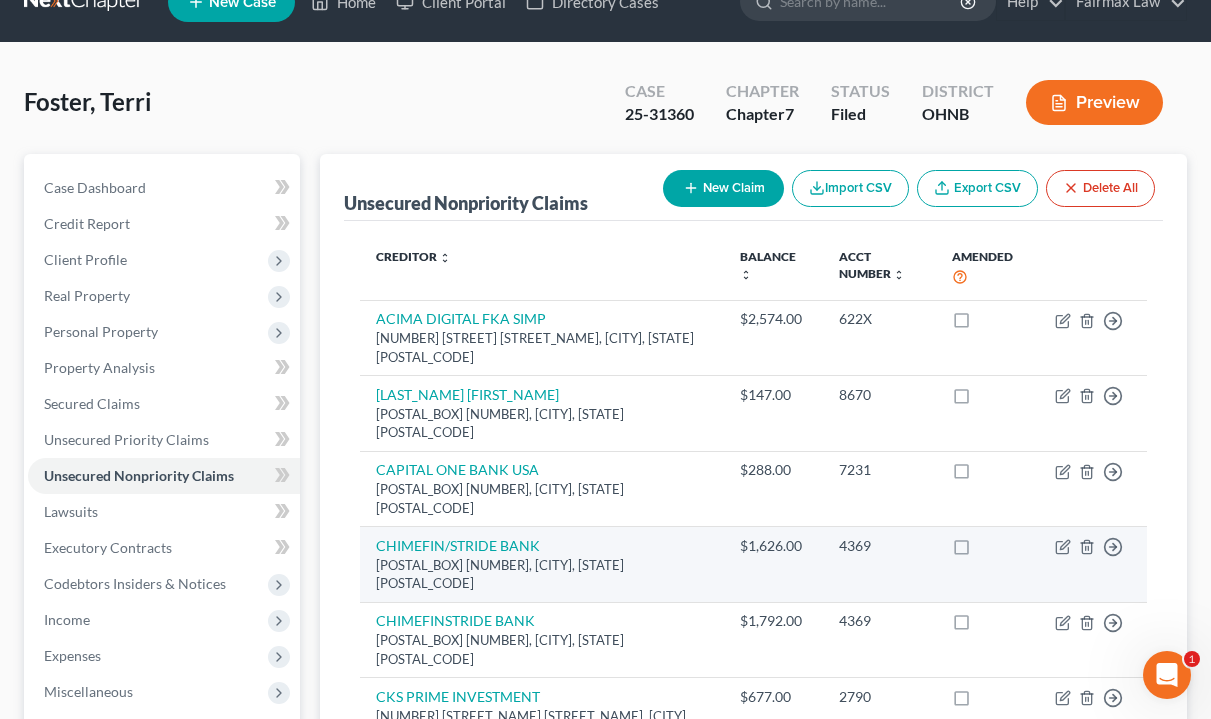scroll, scrollTop: 37, scrollLeft: 0, axis: vertical 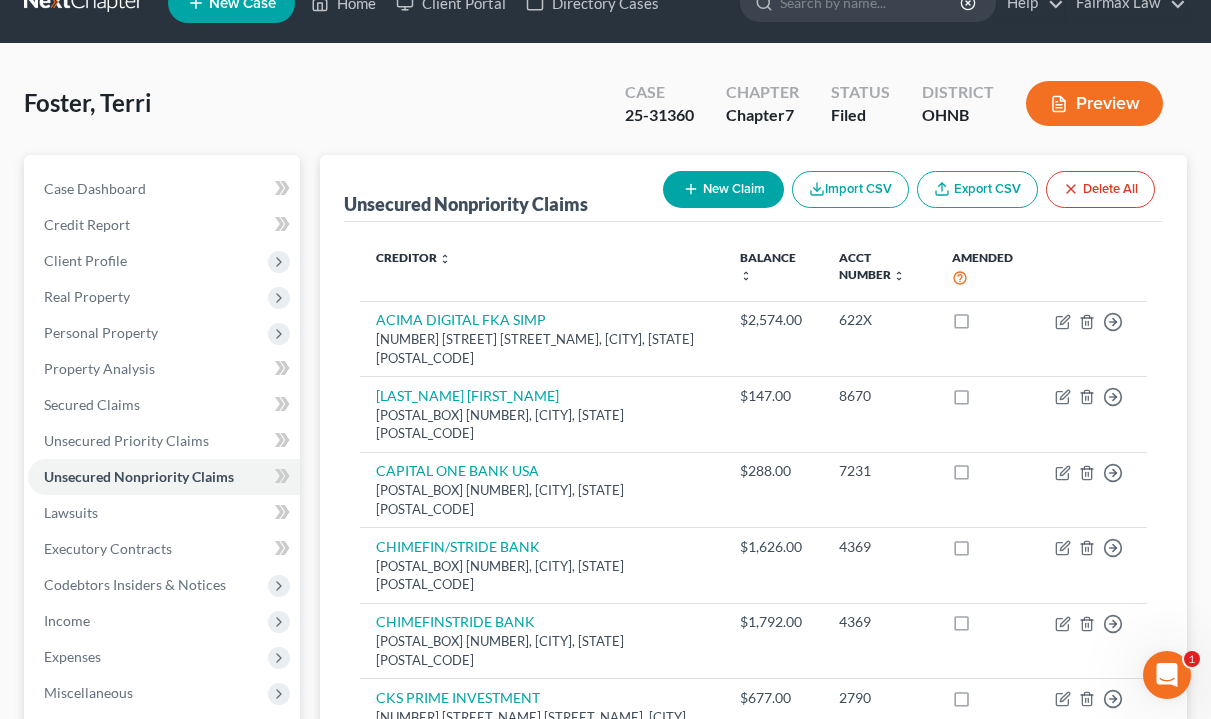 click on "Preview" at bounding box center [1094, 103] 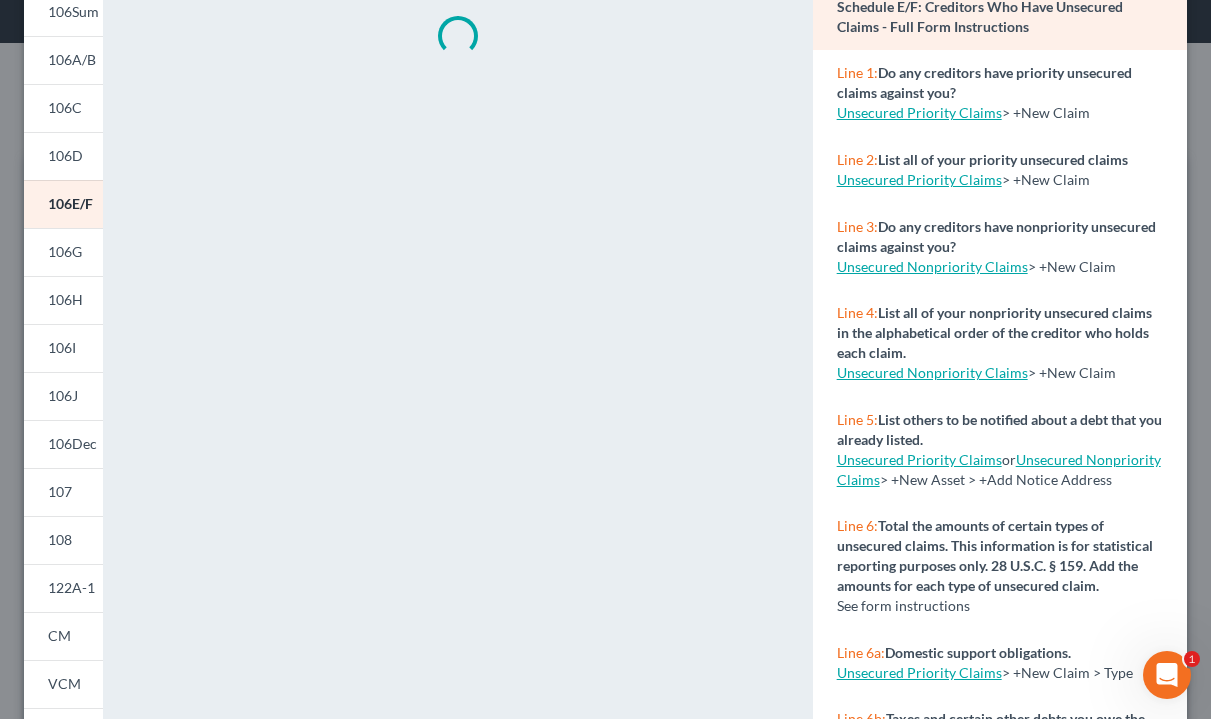 scroll, scrollTop: 383, scrollLeft: 0, axis: vertical 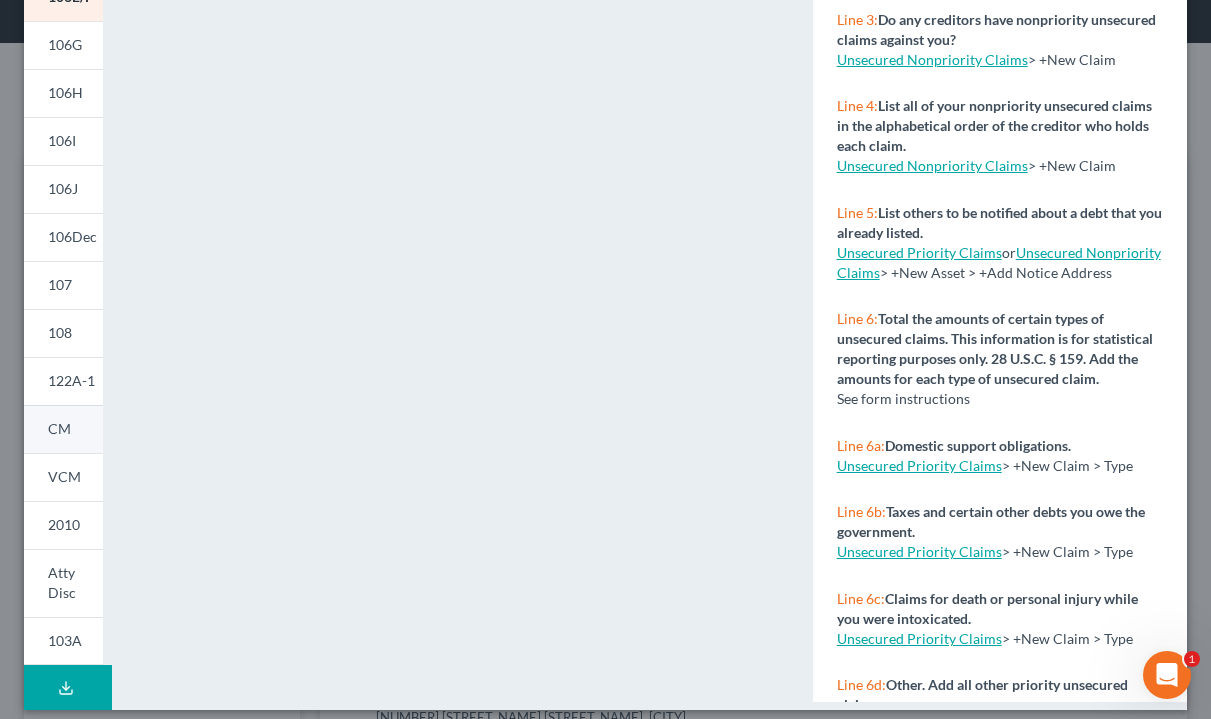 click on "CM" at bounding box center (63, 429) 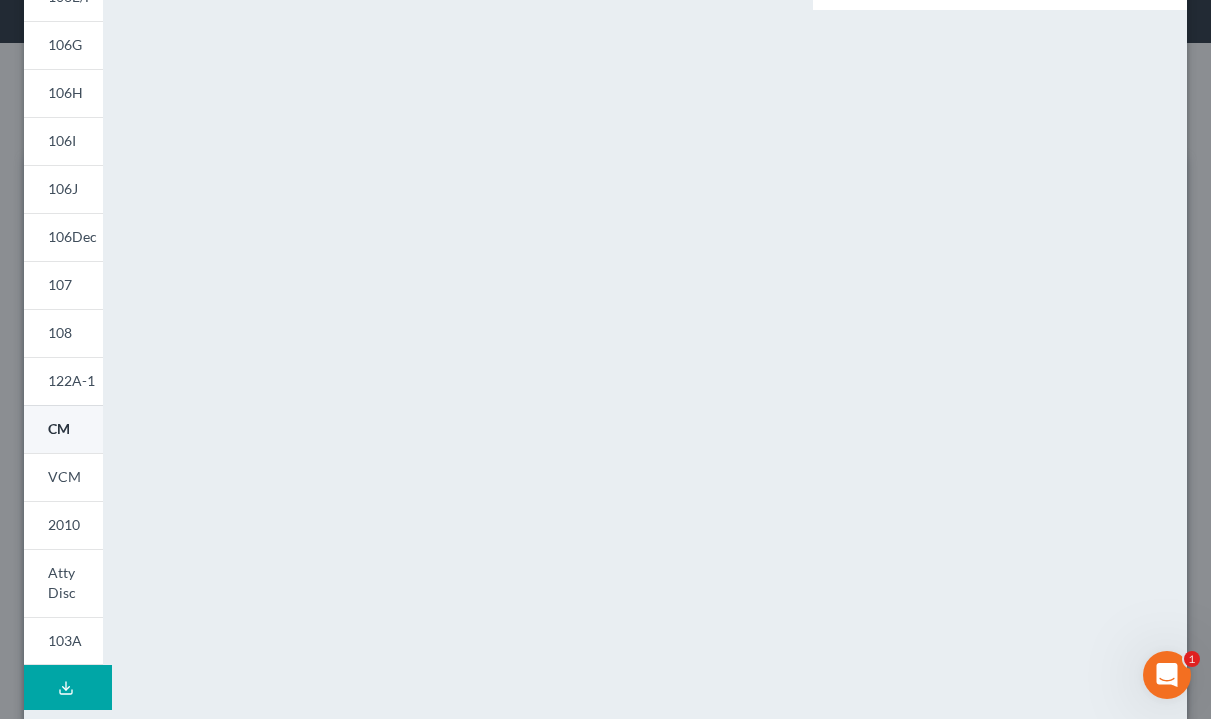 click on "CM" at bounding box center (63, 429) 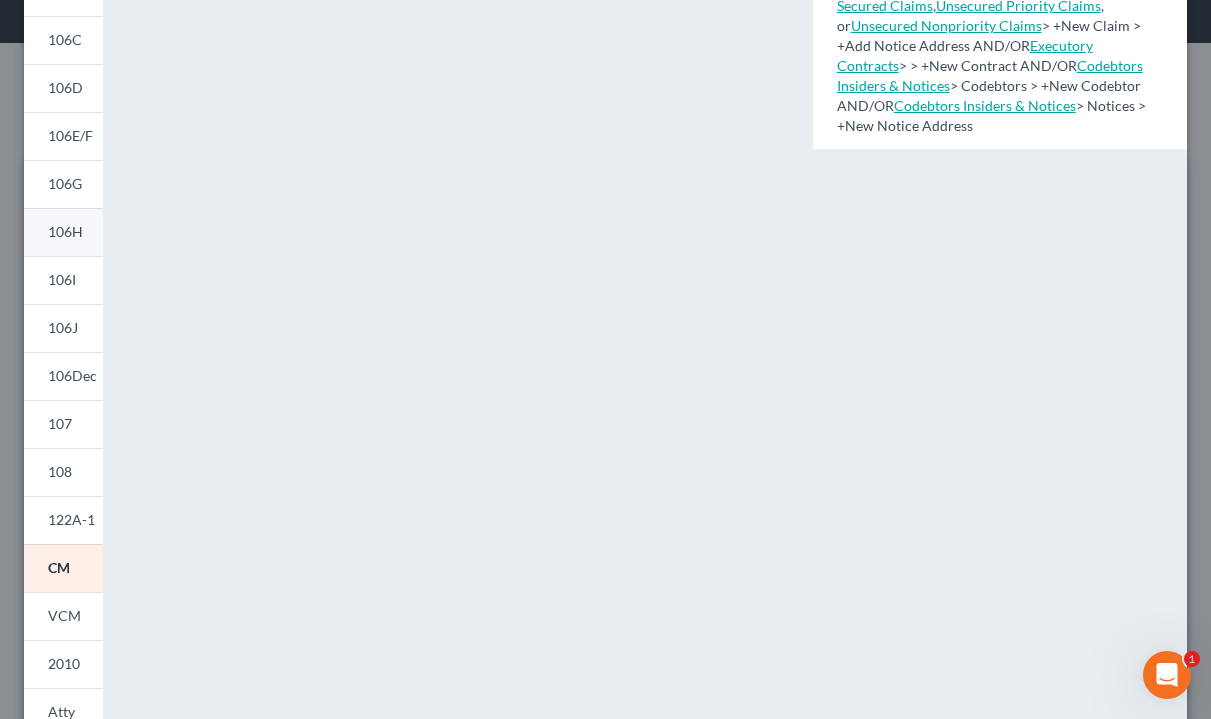 scroll, scrollTop: 228, scrollLeft: 0, axis: vertical 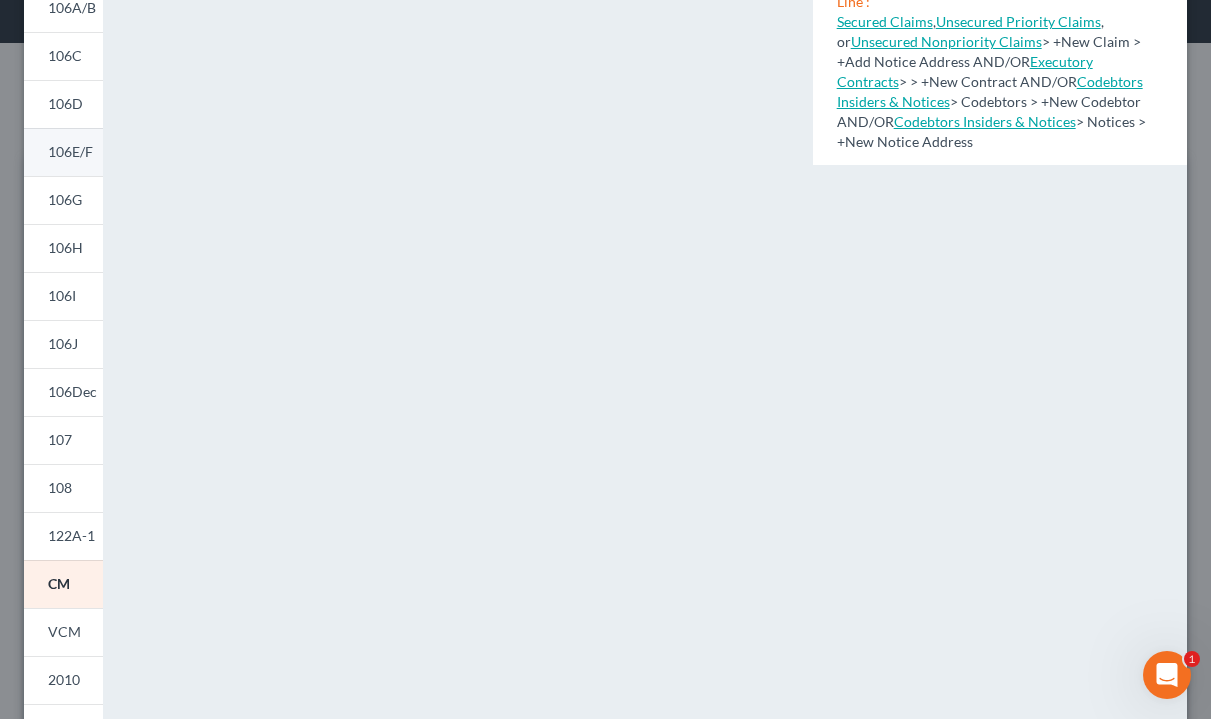 click on "106E/F" at bounding box center (63, 152) 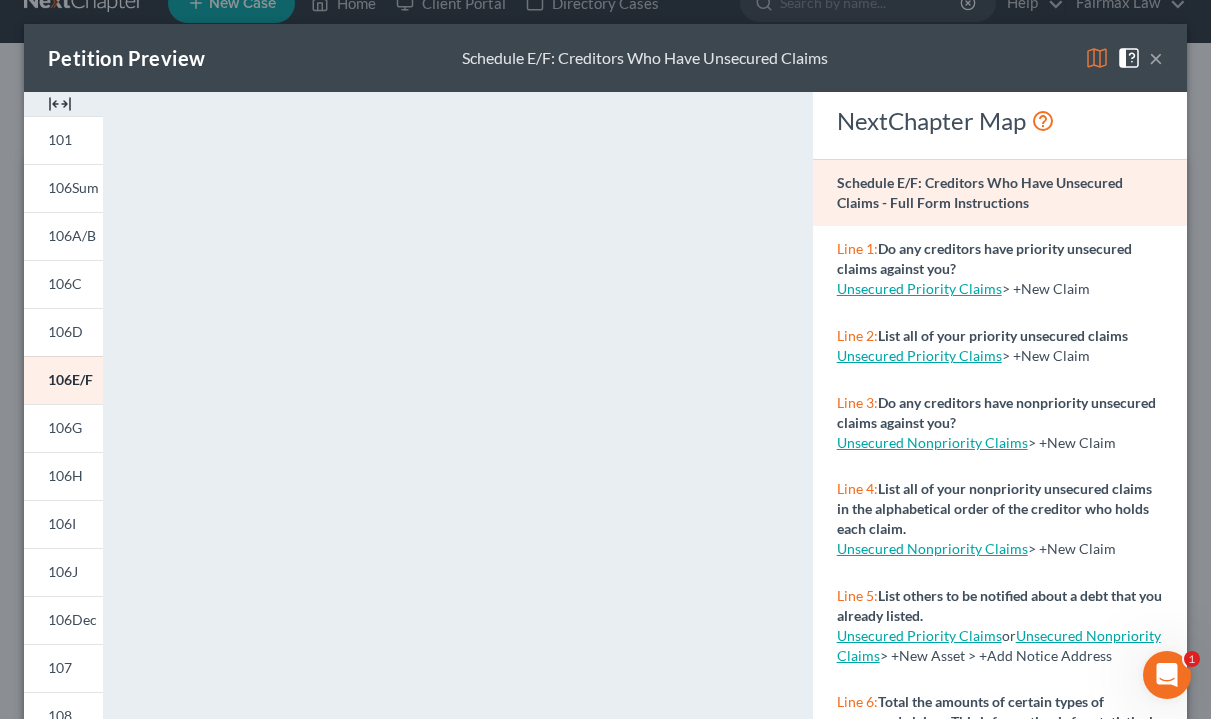 scroll, scrollTop: 0, scrollLeft: 0, axis: both 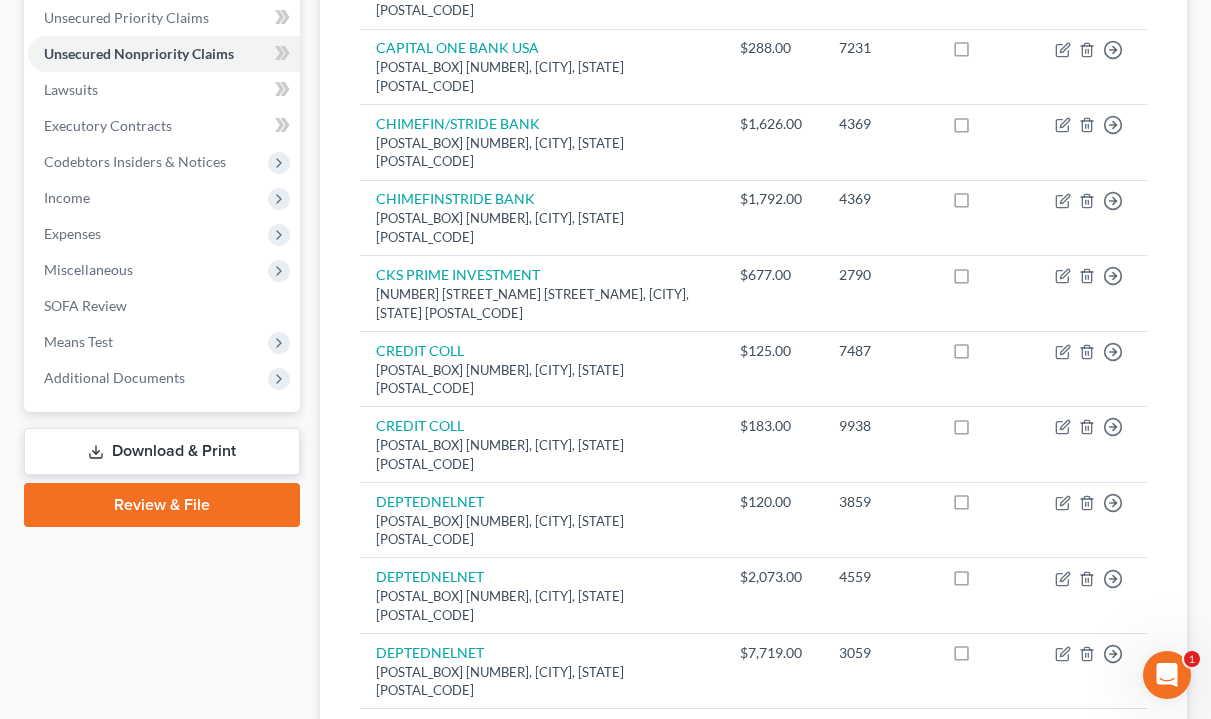 click on "Download & Print" at bounding box center (162, 451) 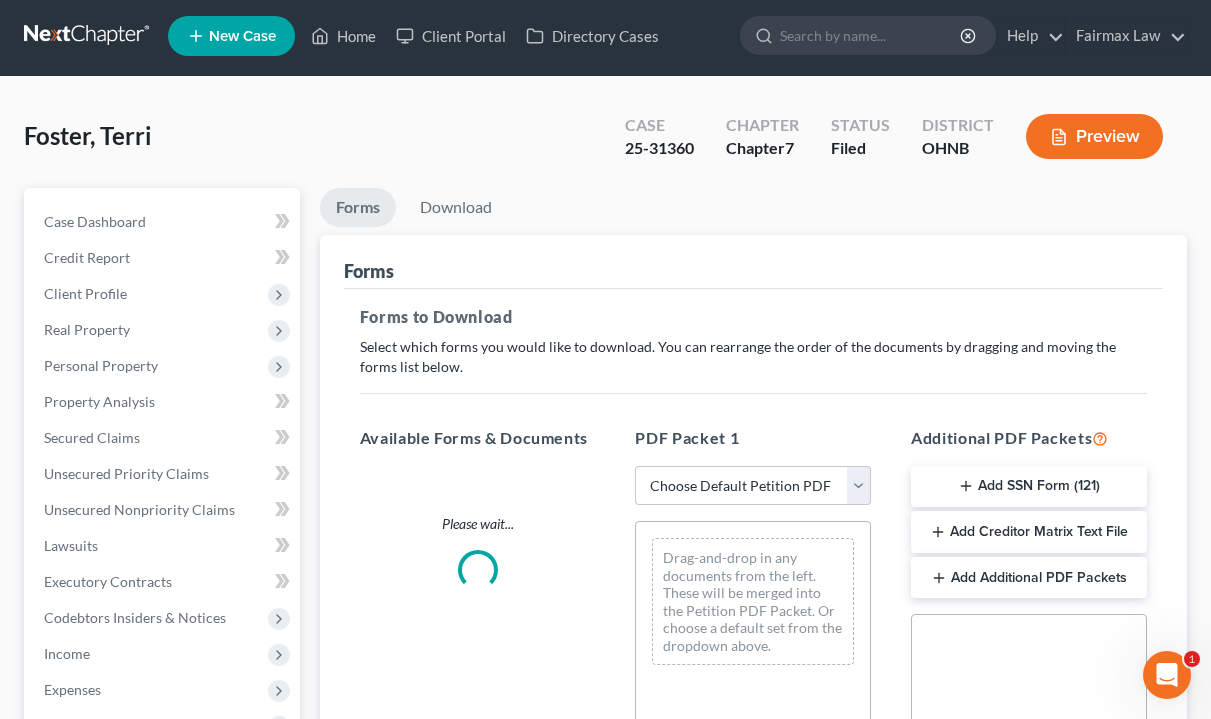 scroll, scrollTop: 0, scrollLeft: 0, axis: both 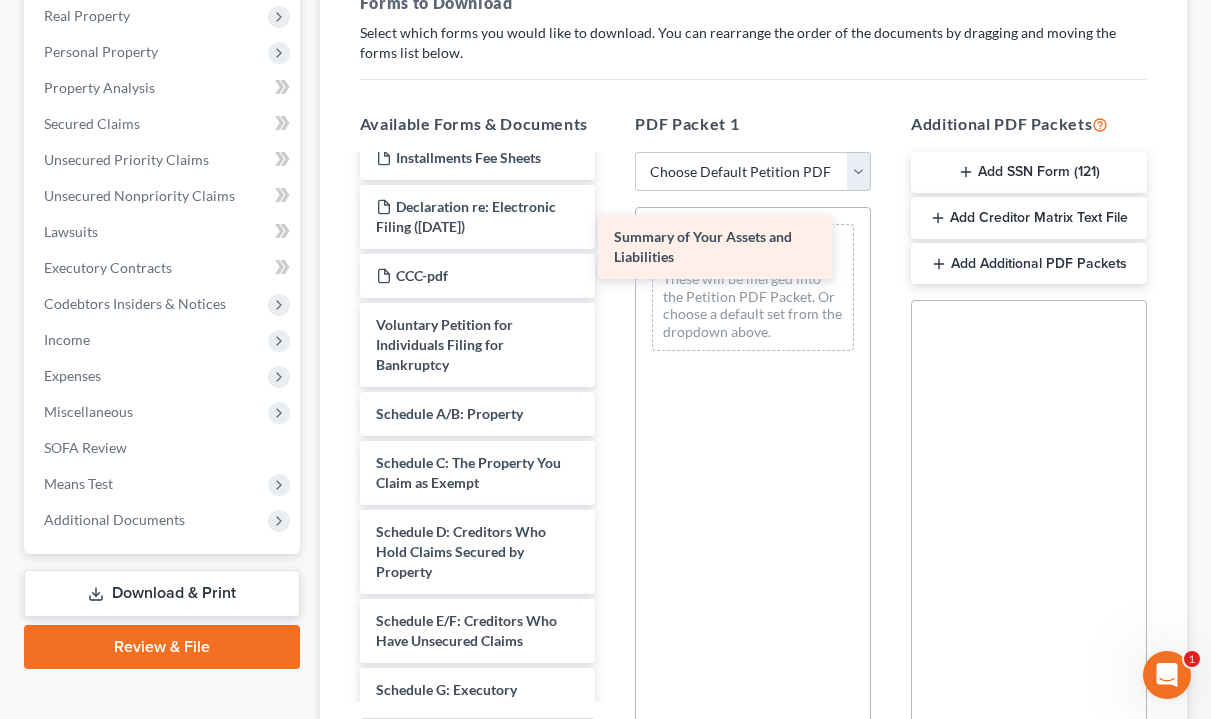 drag, startPoint x: 509, startPoint y: 406, endPoint x: 747, endPoint y: 250, distance: 284.56985 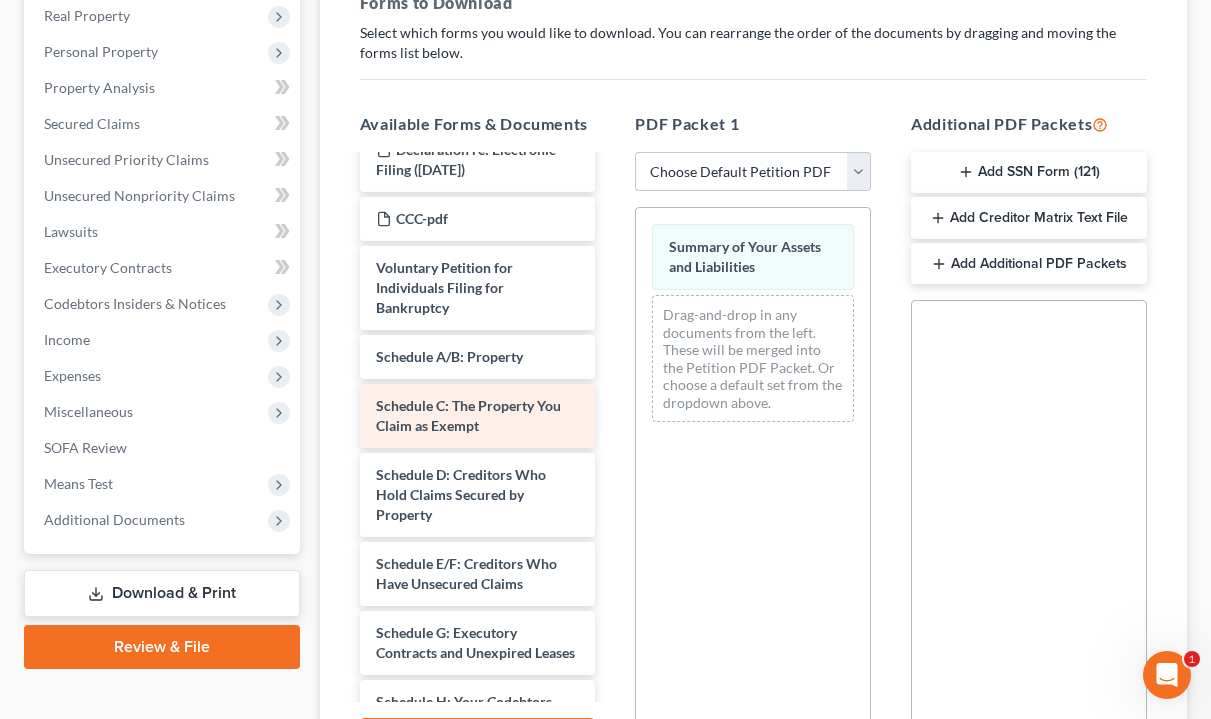 scroll, scrollTop: 204, scrollLeft: 0, axis: vertical 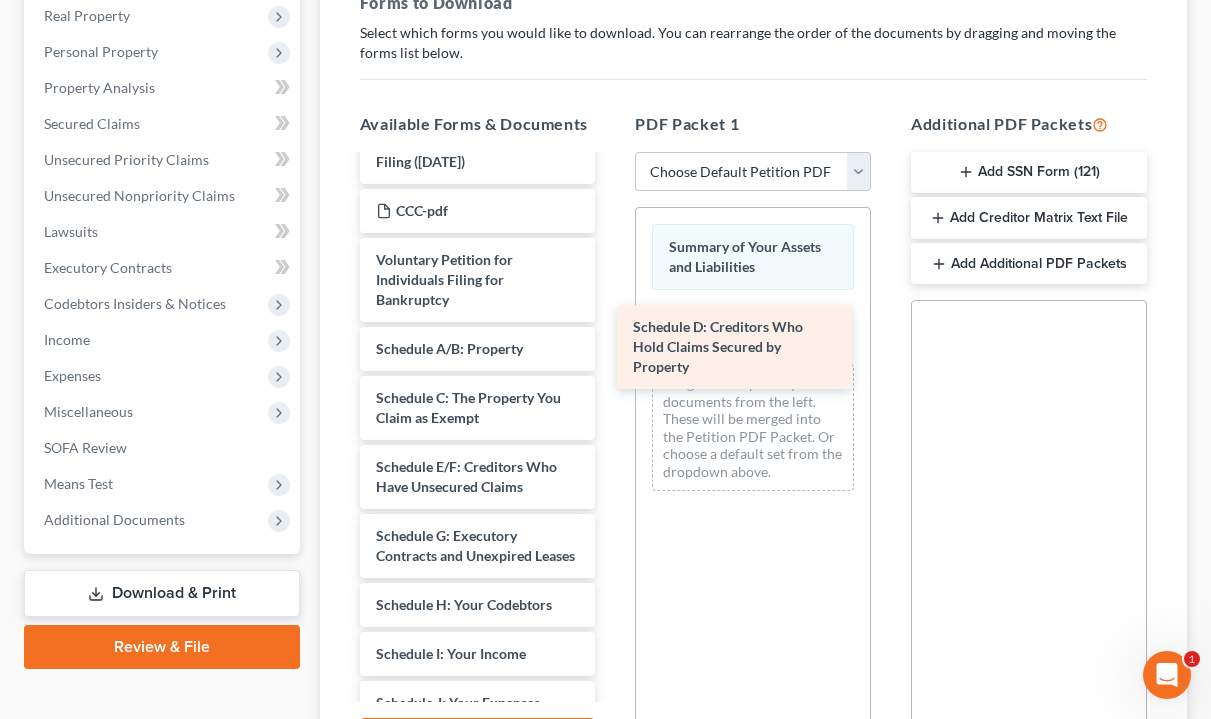 drag, startPoint x: 492, startPoint y: 472, endPoint x: 763, endPoint y: 338, distance: 302.31937 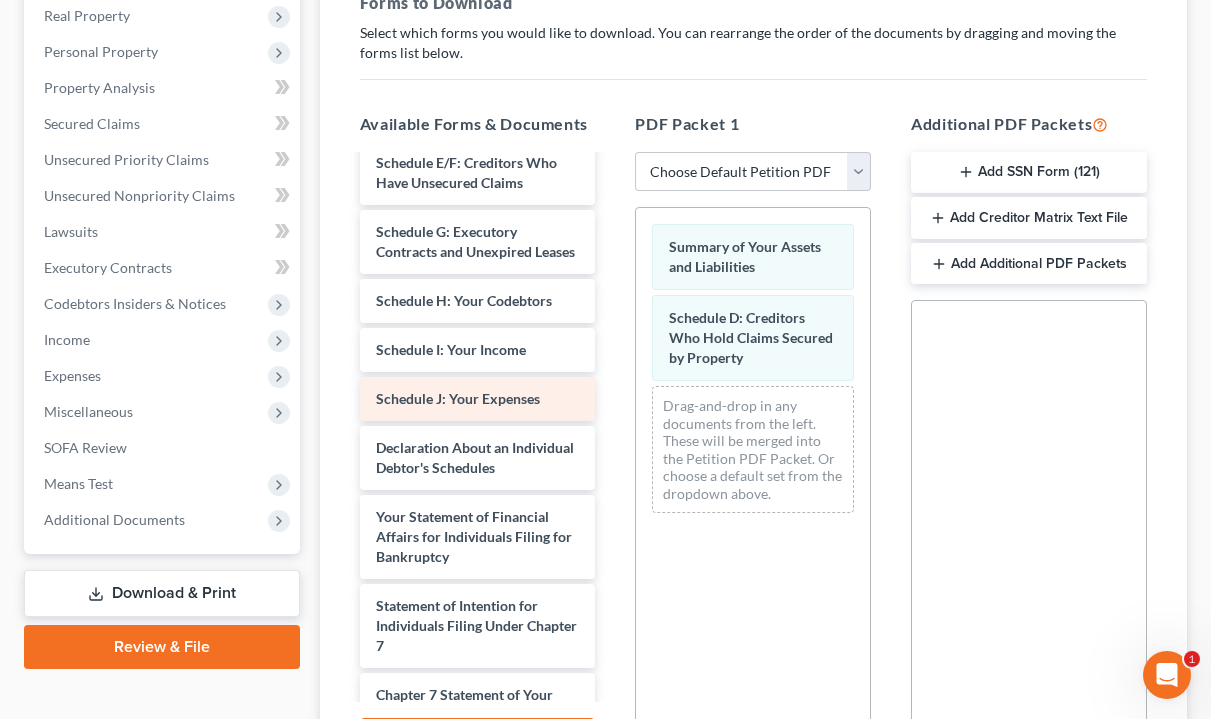scroll, scrollTop: 510, scrollLeft: 0, axis: vertical 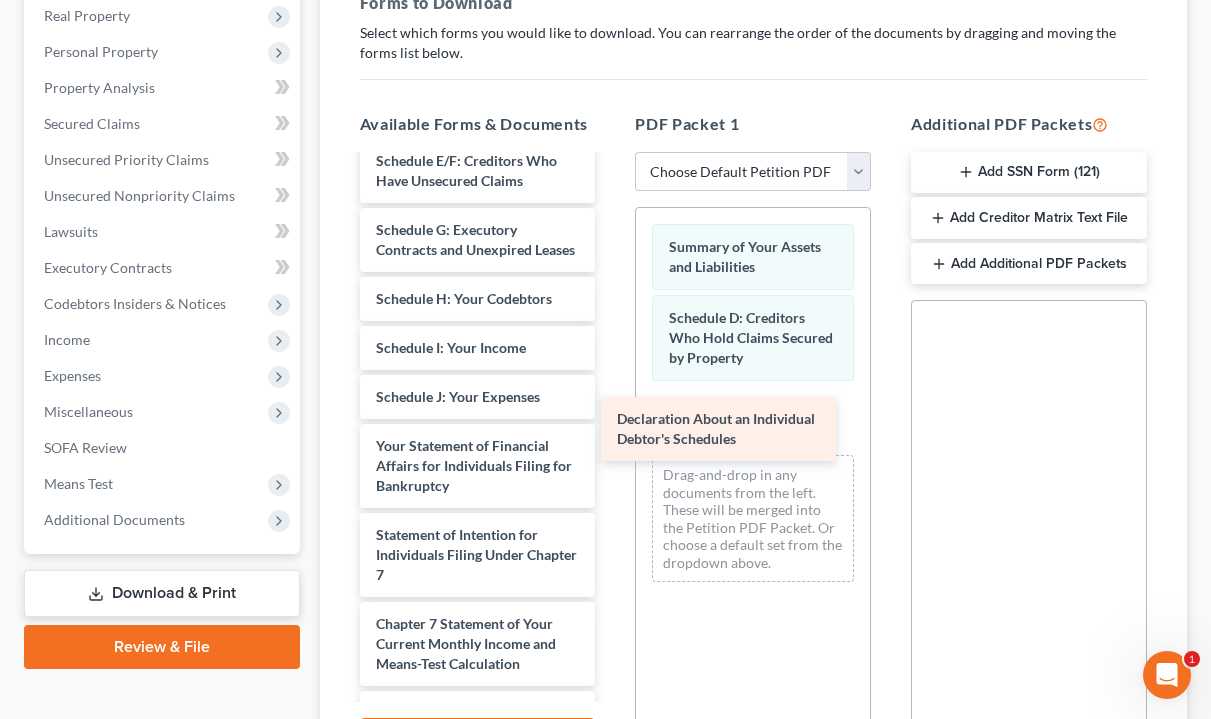 drag, startPoint x: 485, startPoint y: 446, endPoint x: 727, endPoint y: 440, distance: 242.07437 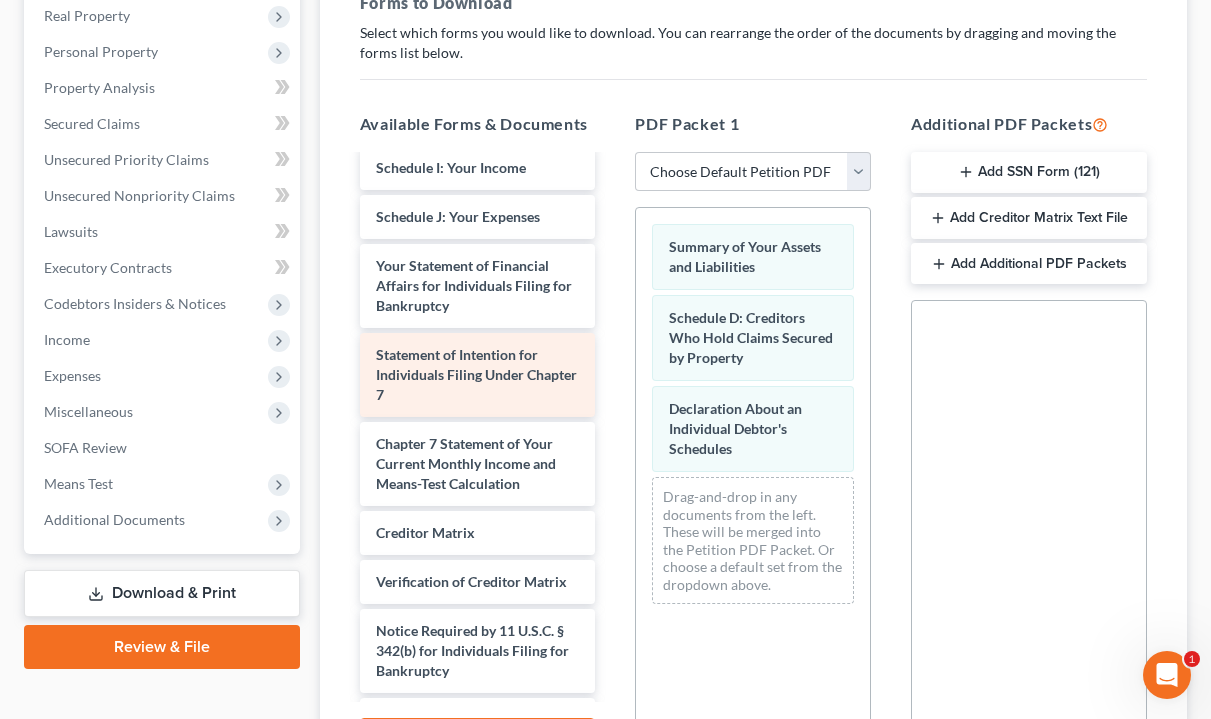 scroll, scrollTop: 735, scrollLeft: 0, axis: vertical 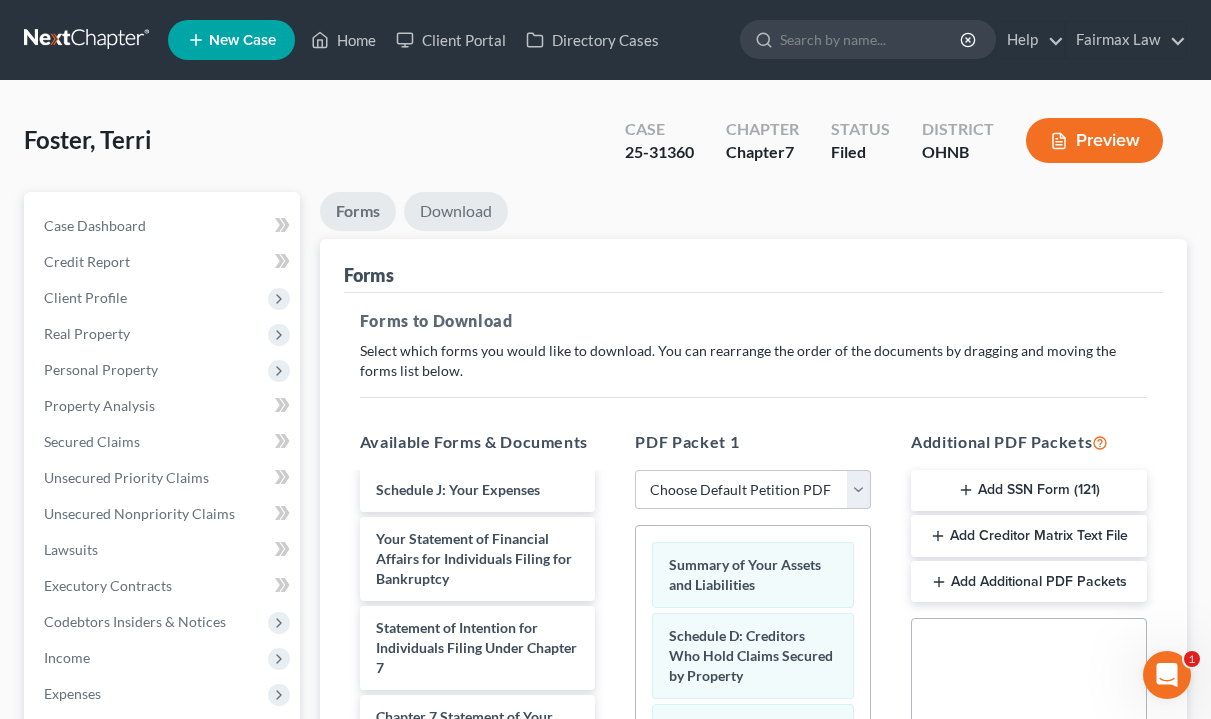 click on "Download" at bounding box center (456, 211) 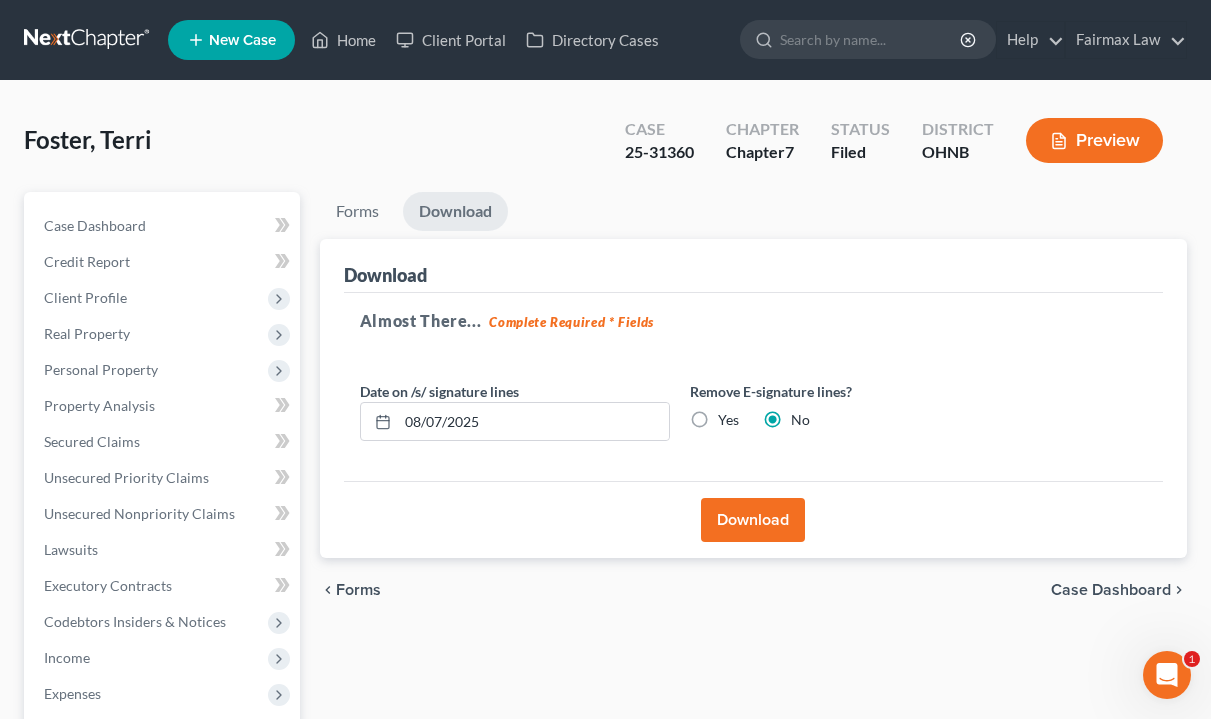 click on "Download" at bounding box center [753, 520] 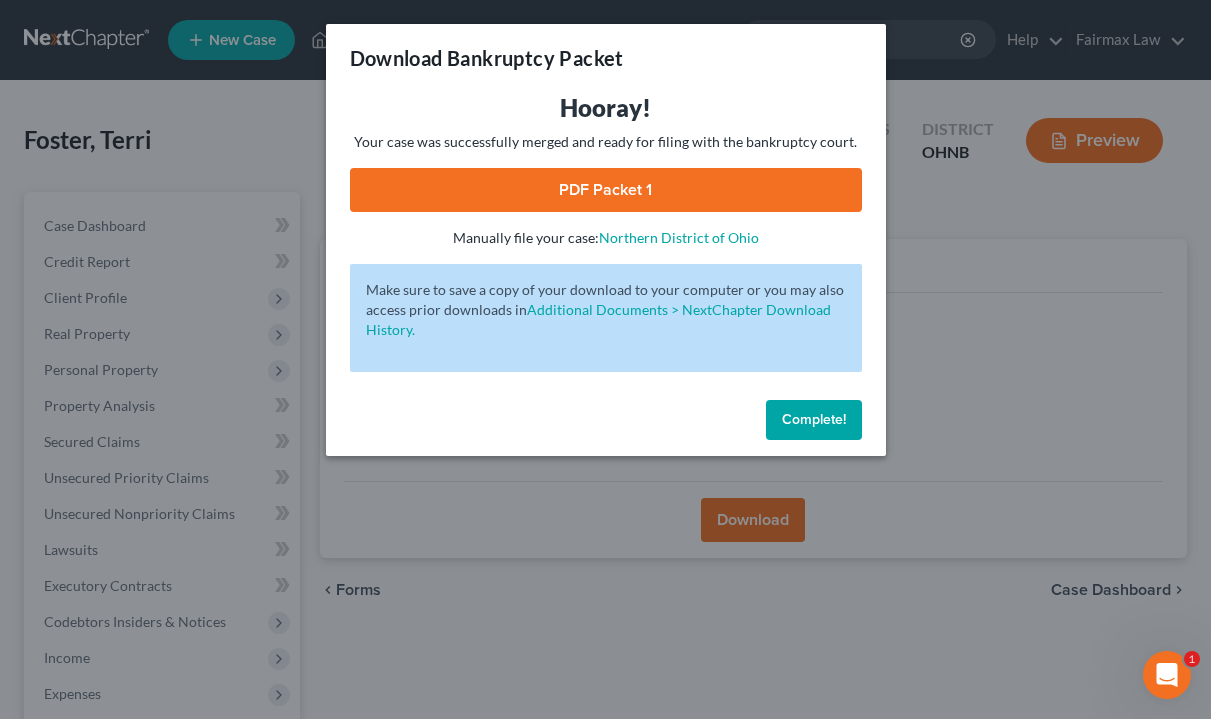 click on "Hooray! Your case was successfully merged and ready for filing with the bankruptcy court. PDF Packet 1 -  Manually file your case:  Northern District of Ohio" at bounding box center (606, 170) 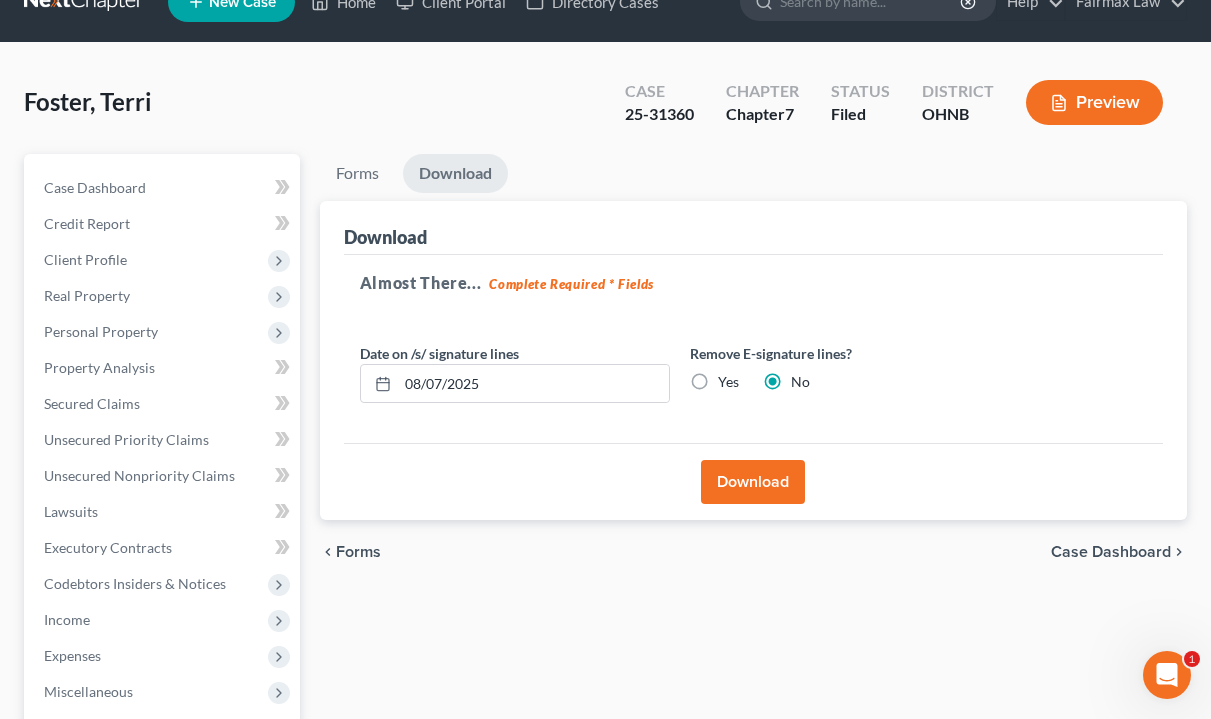 scroll, scrollTop: 40, scrollLeft: 0, axis: vertical 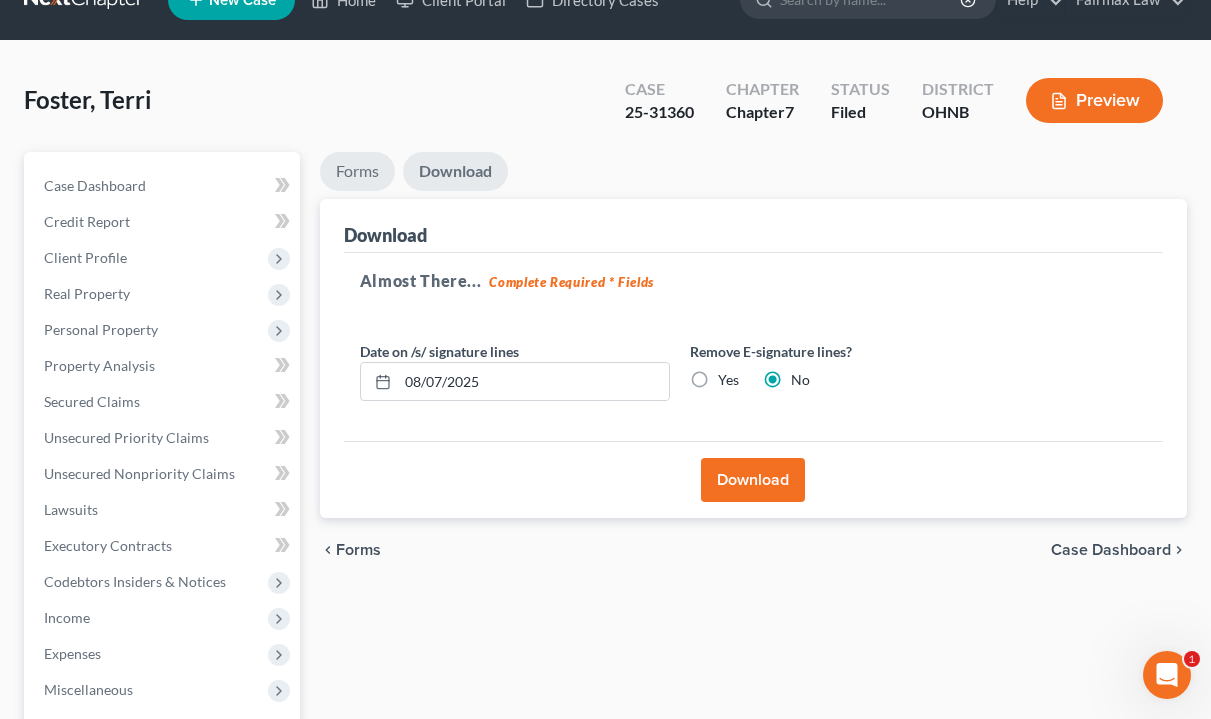 click on "Forms" at bounding box center (357, 171) 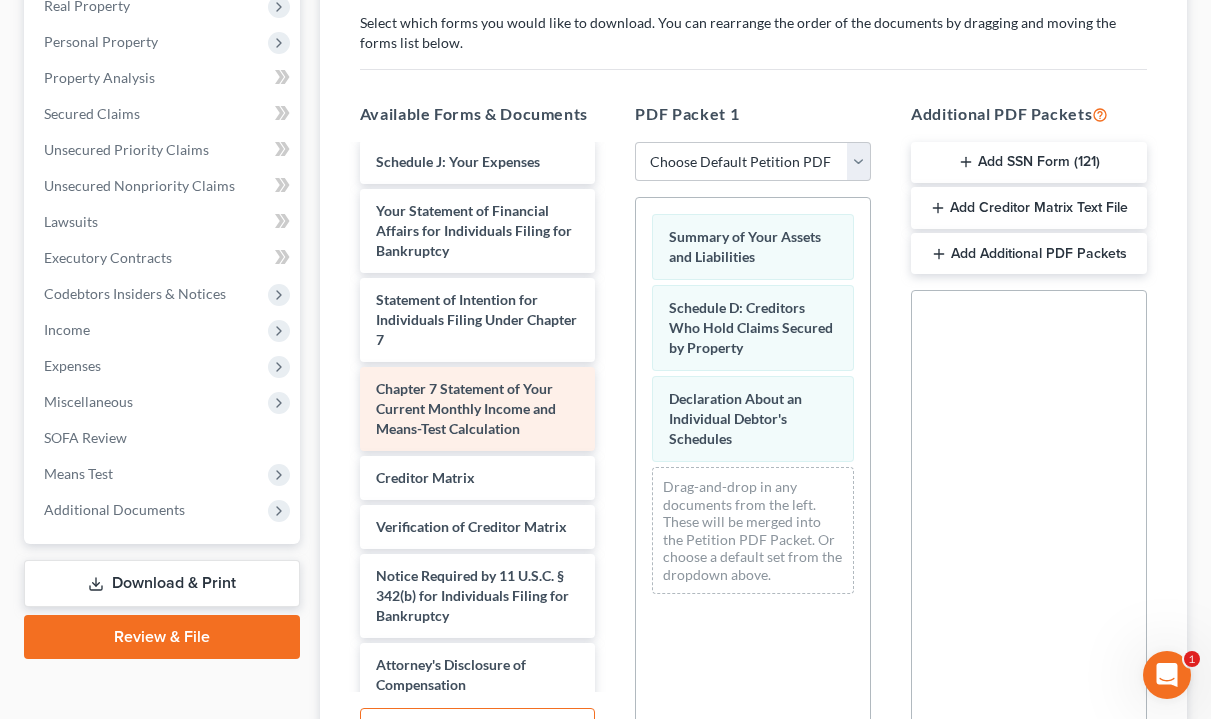 scroll, scrollTop: 340, scrollLeft: 0, axis: vertical 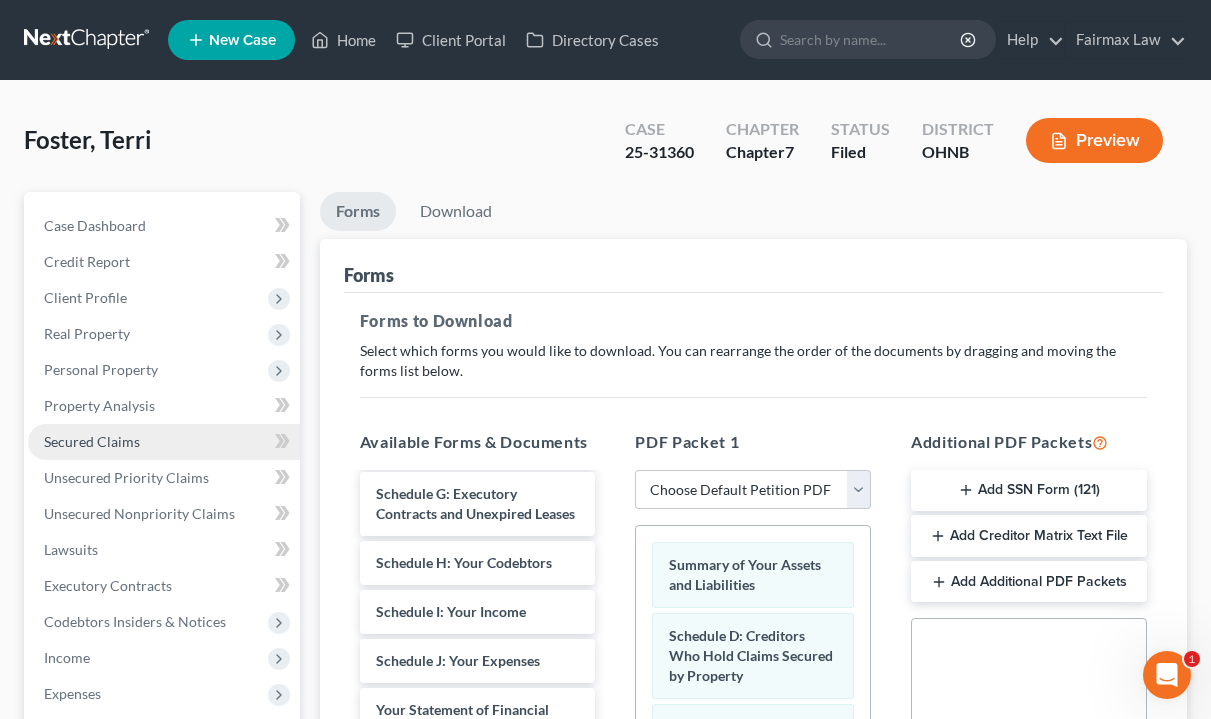 click on "Secured Claims" at bounding box center [164, 442] 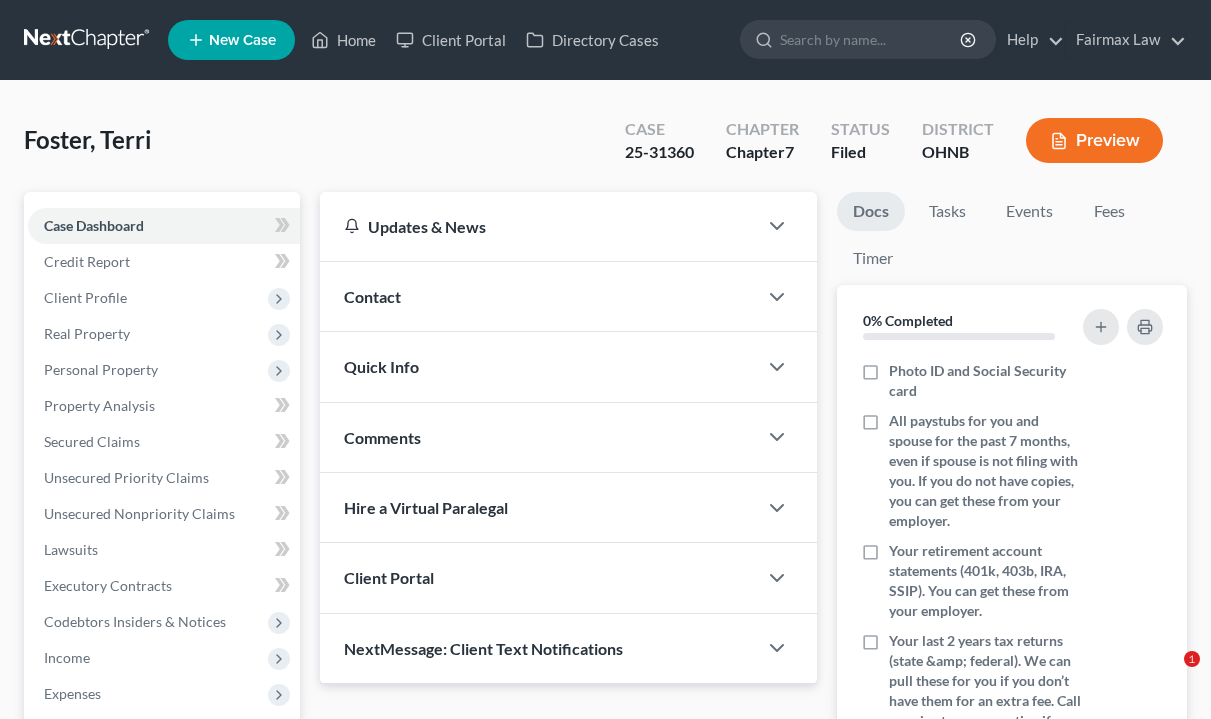 scroll, scrollTop: 260, scrollLeft: 0, axis: vertical 